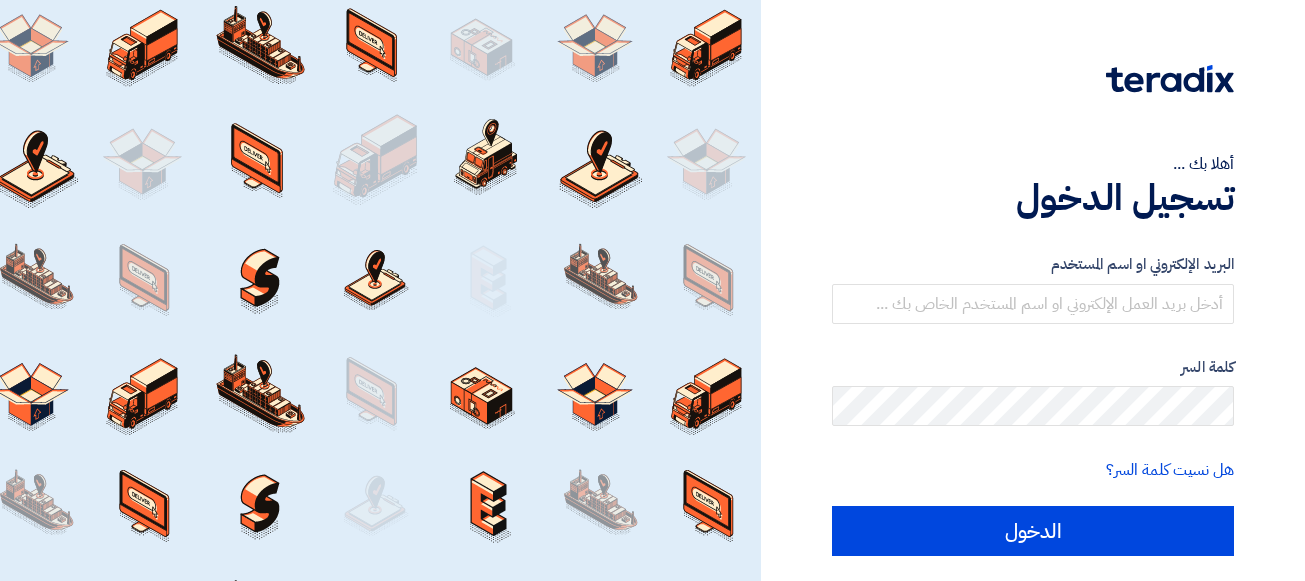 scroll, scrollTop: 0, scrollLeft: 0, axis: both 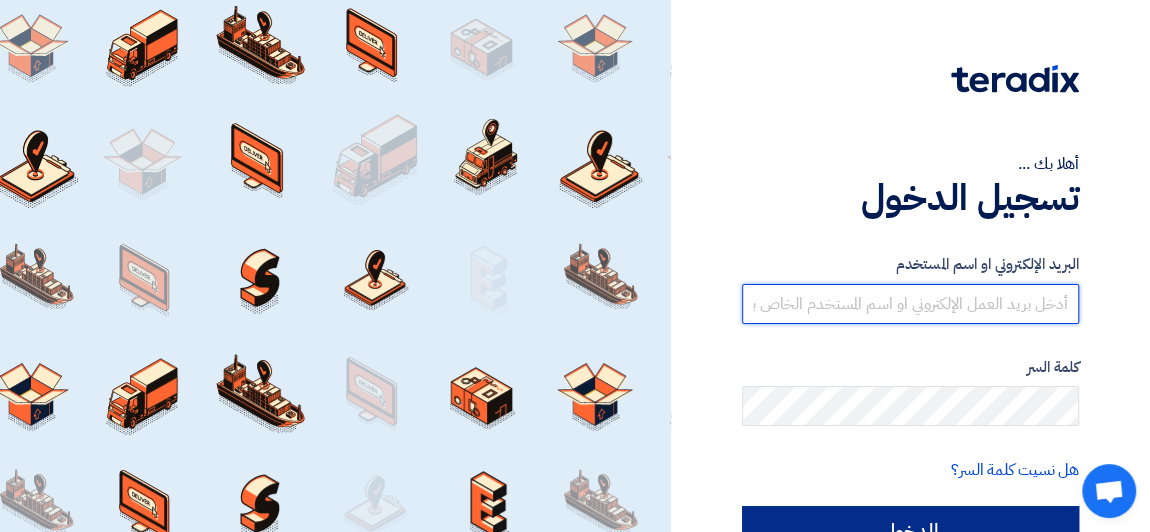 type on "[EMAIL_ADDRESS][DOMAIN_NAME]" 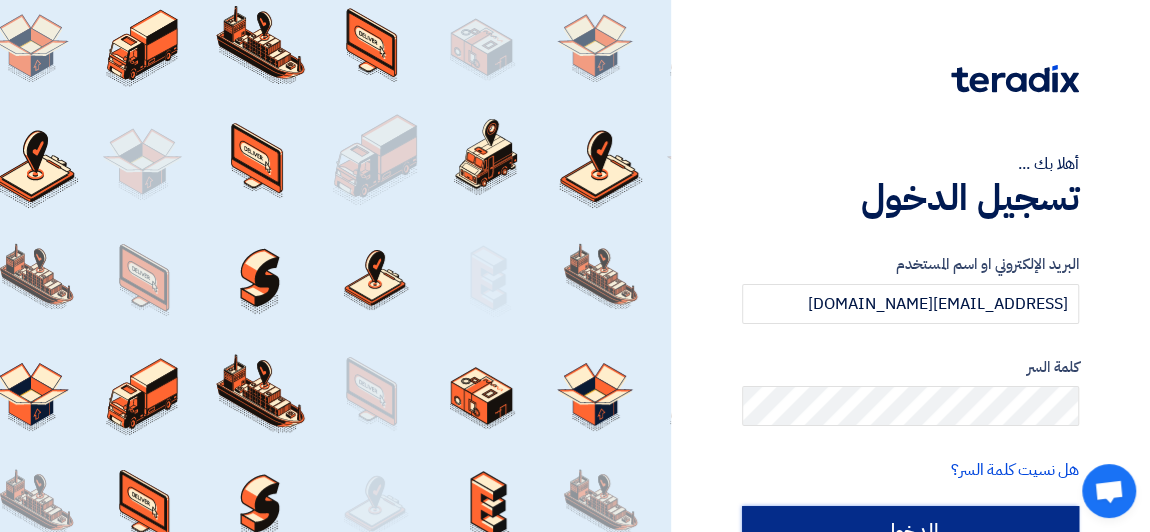 click on "الدخول" 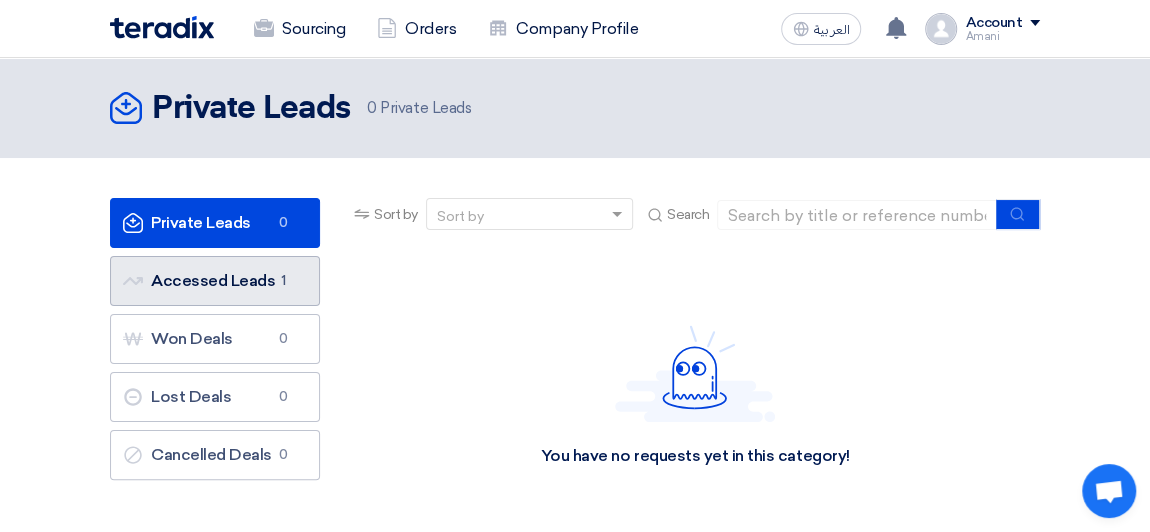 click on "Accessed Leads
Accessed Leads
1" 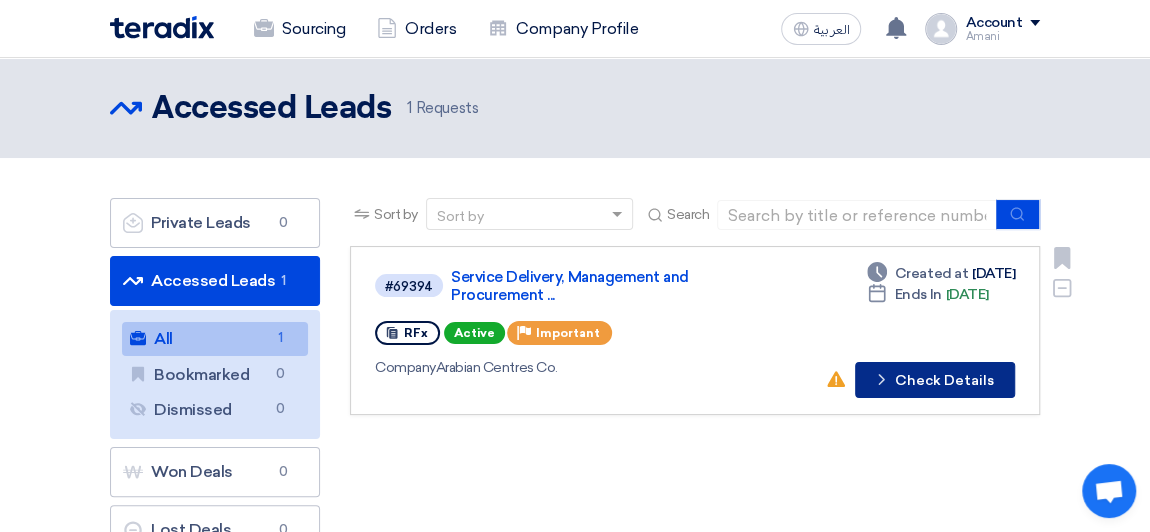click on "Check details" 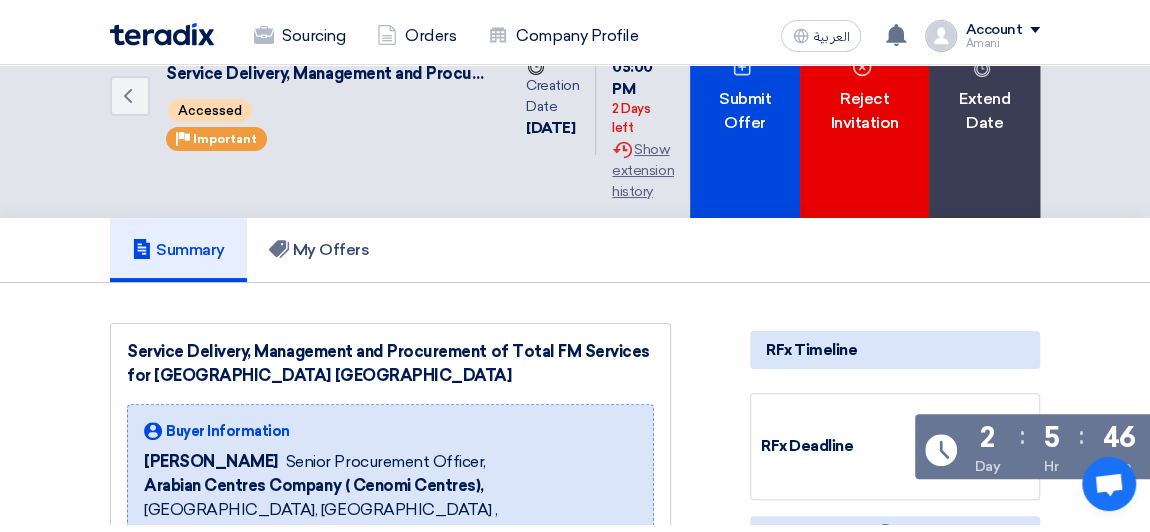 scroll, scrollTop: 0, scrollLeft: 0, axis: both 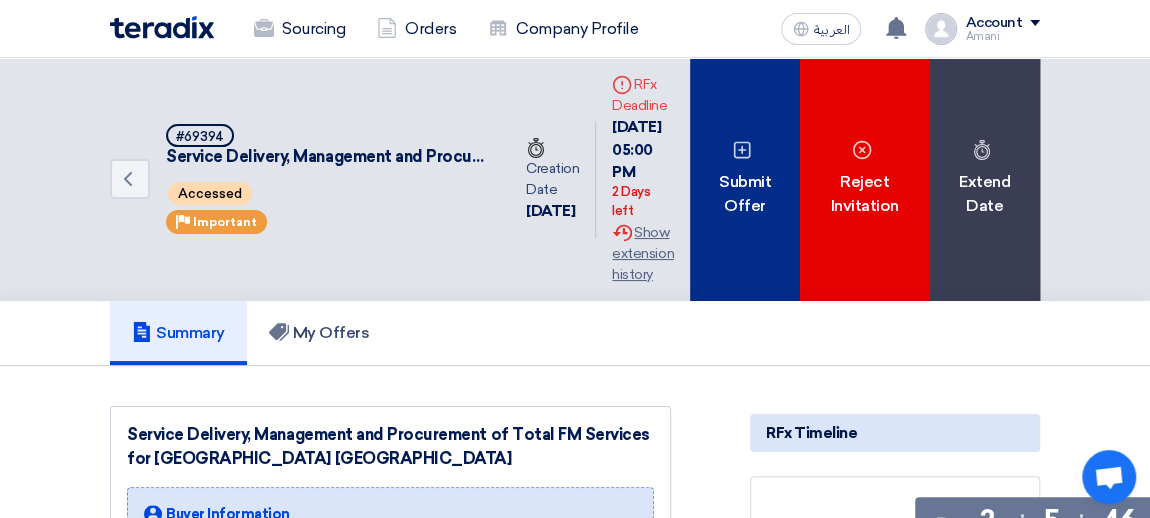 click on "Submit Offer" 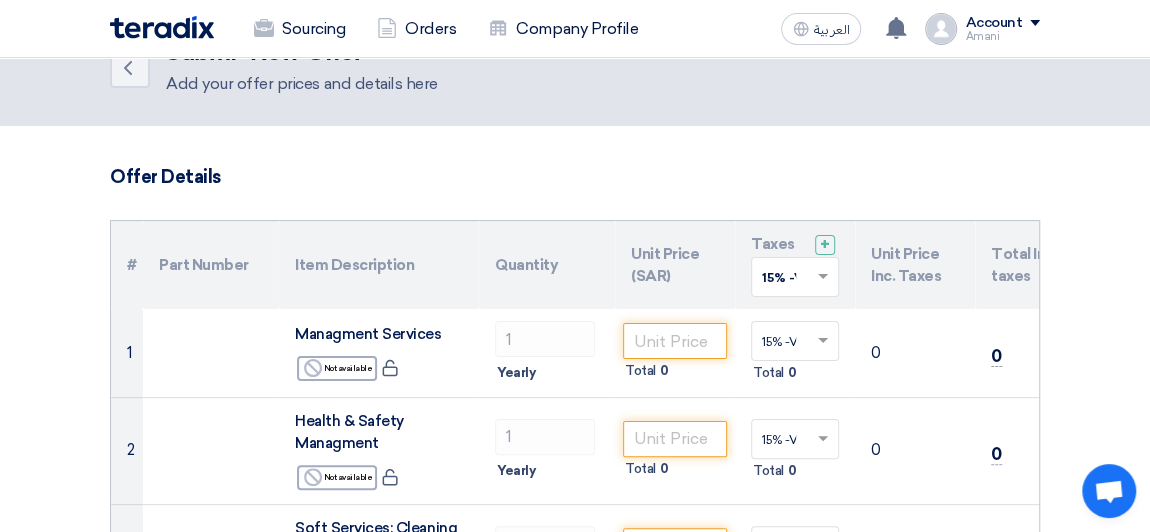 scroll, scrollTop: 0, scrollLeft: 0, axis: both 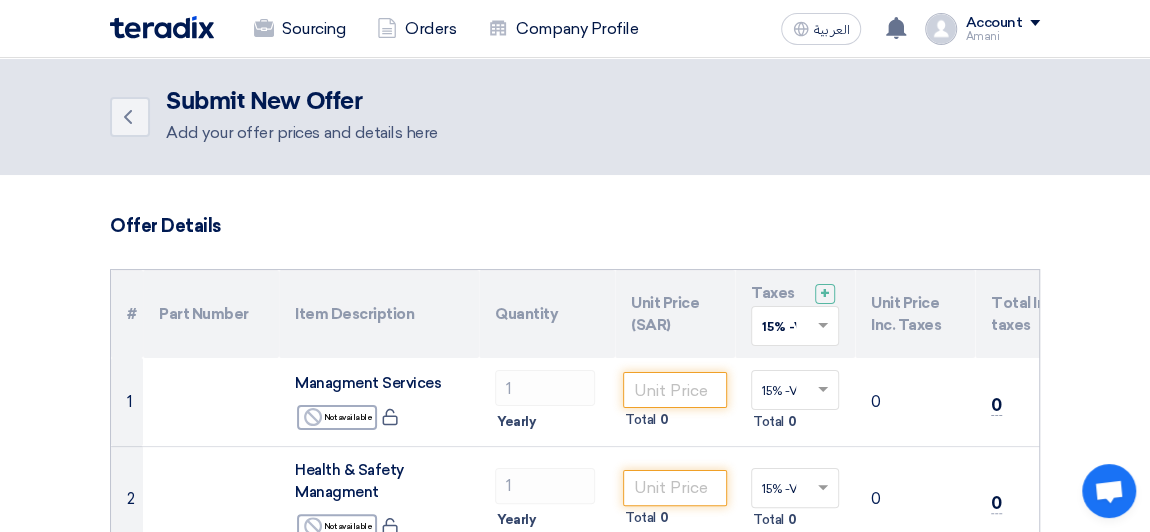 drag, startPoint x: 292, startPoint y: 314, endPoint x: 419, endPoint y: 326, distance: 127.56567 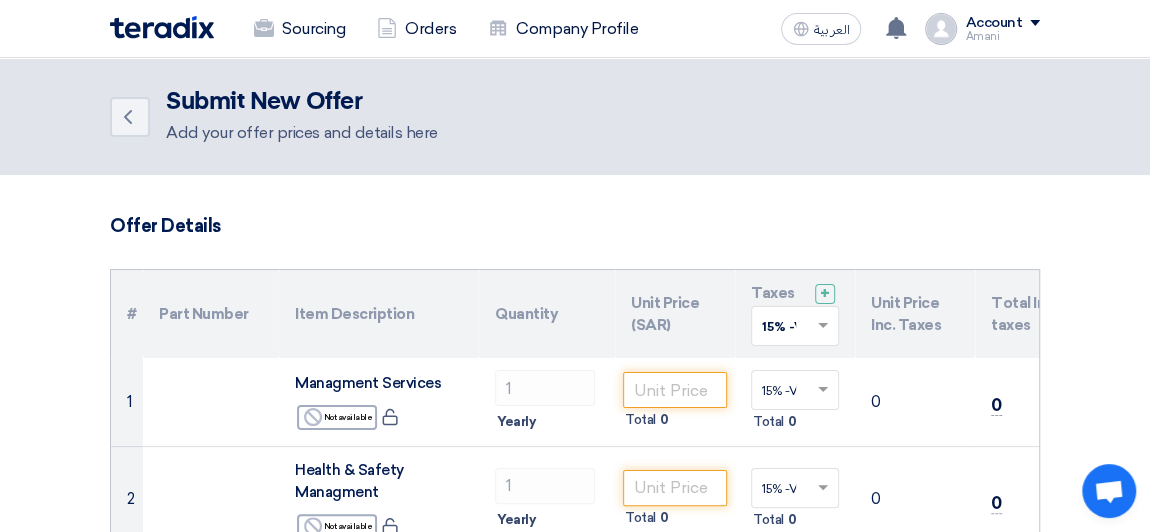 click on "Item Description" 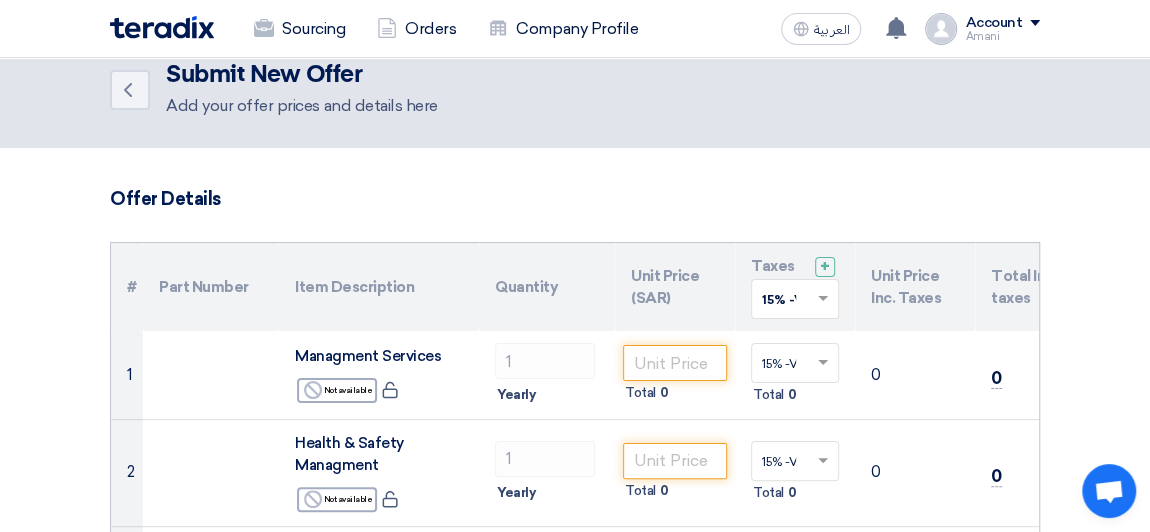 scroll, scrollTop: 0, scrollLeft: 0, axis: both 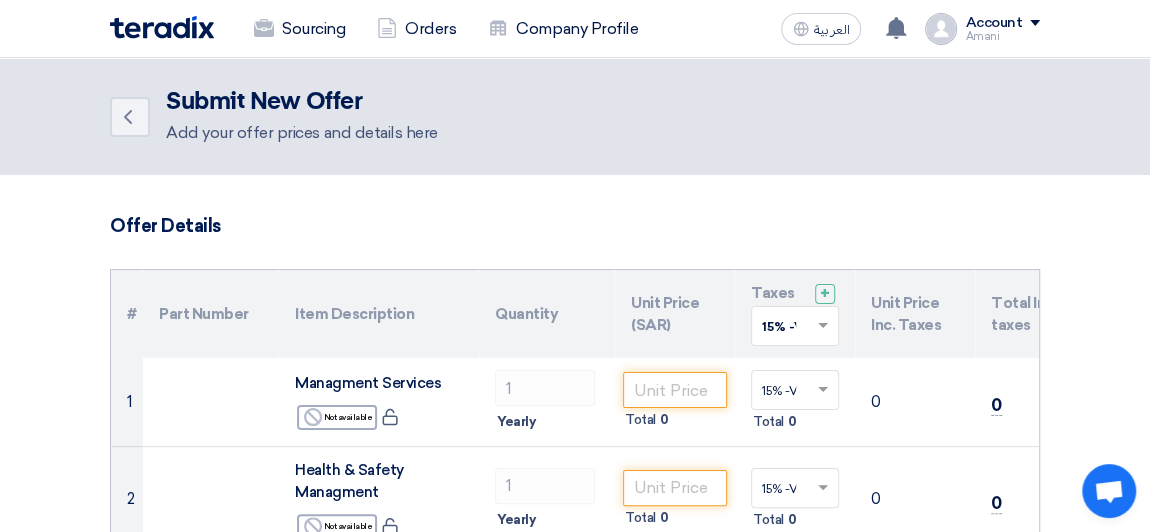click on "Unit Price (SAR)" 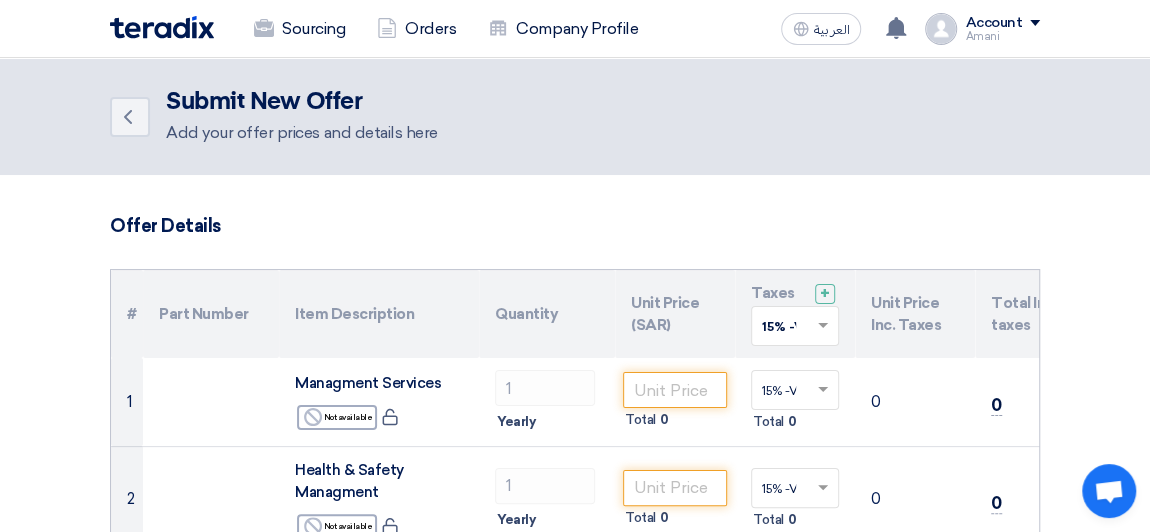 drag, startPoint x: 555, startPoint y: 313, endPoint x: 493, endPoint y: 322, distance: 62.649822 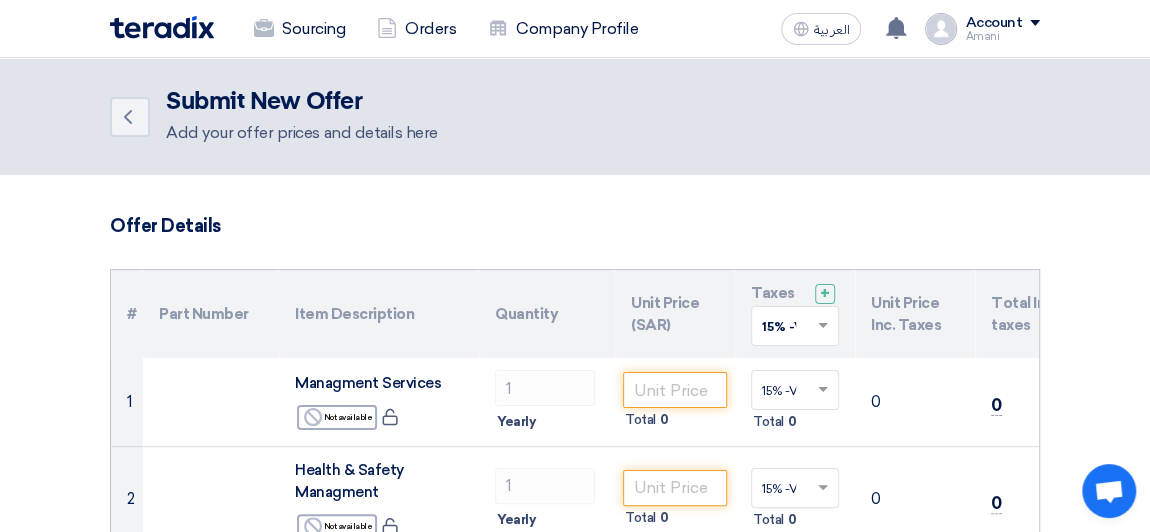 click on "Quantity" 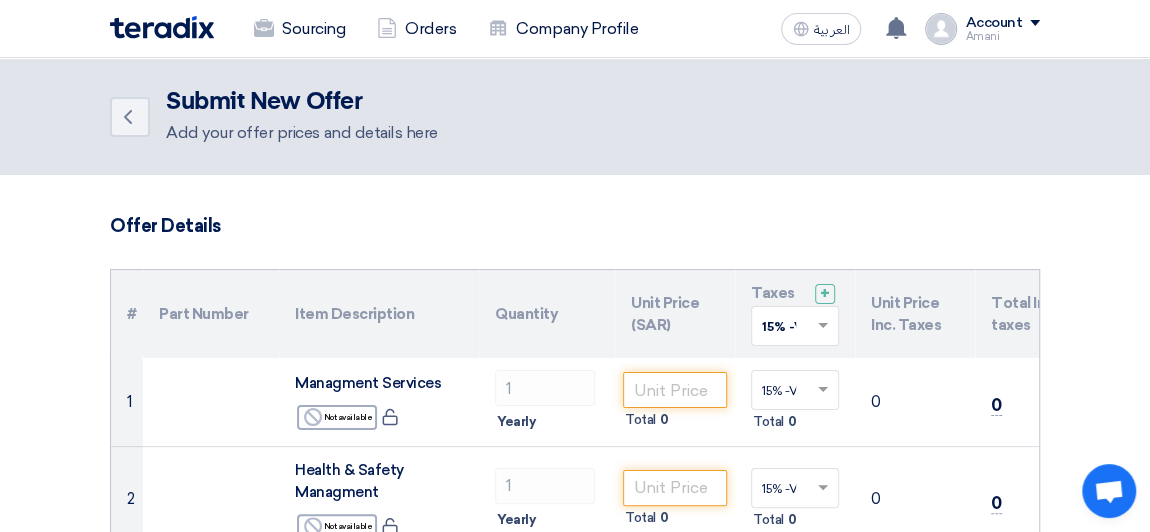 drag, startPoint x: 679, startPoint y: 320, endPoint x: 612, endPoint y: 302, distance: 69.375786 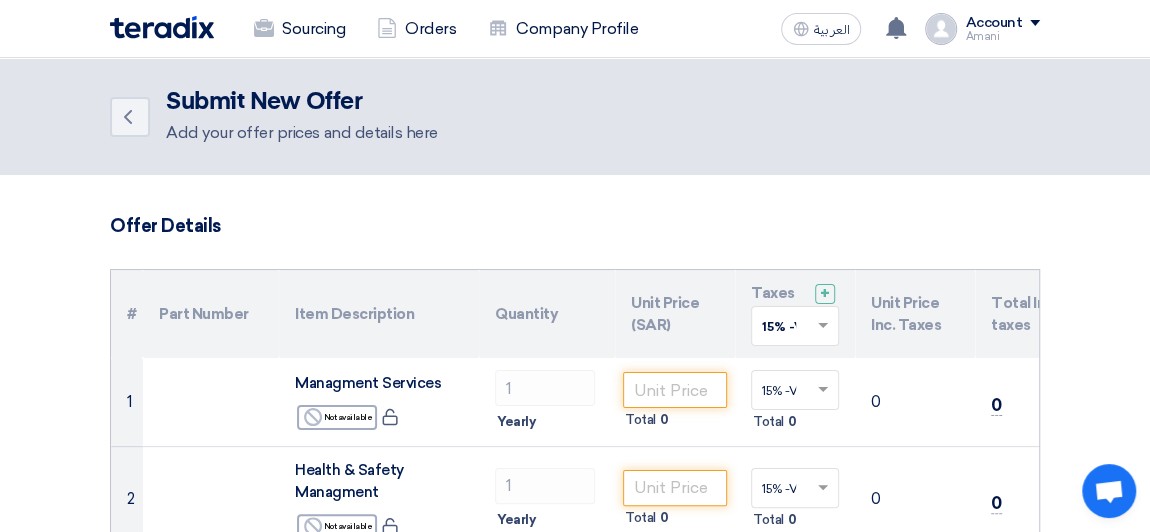 click on "#
Part Number
Item Description
Quantity
Unit Price (SAR)
Taxes
+
'Select taxes...
15% -VAT
×" 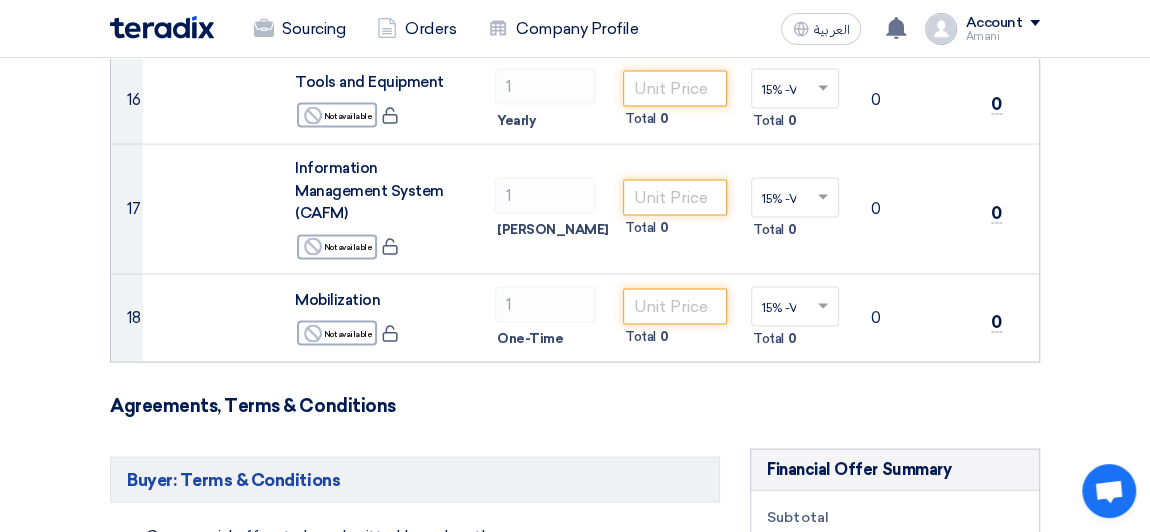 scroll, scrollTop: 1909, scrollLeft: 0, axis: vertical 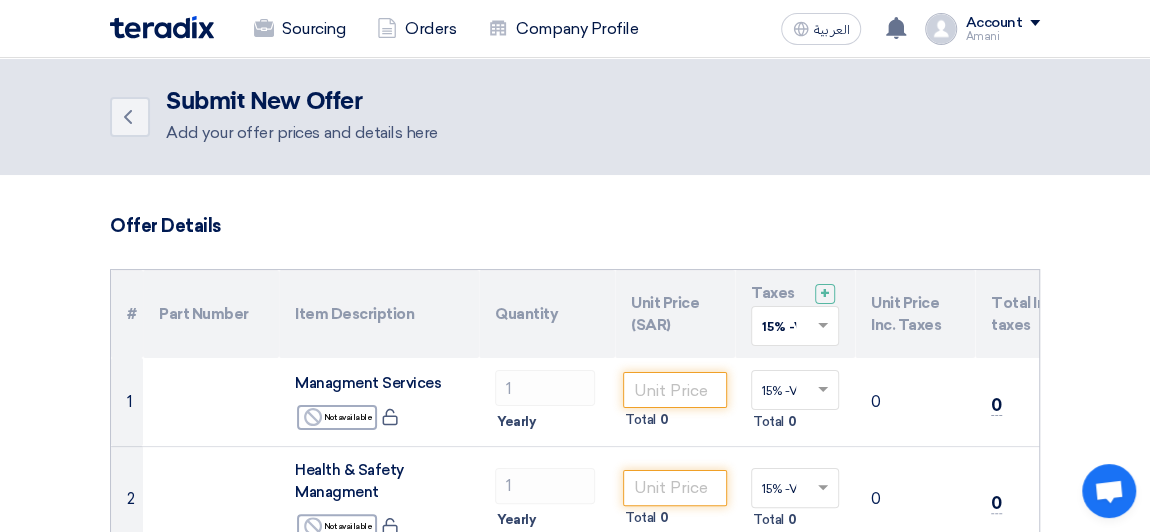 drag, startPoint x: 1068, startPoint y: 333, endPoint x: 1083, endPoint y: 78, distance: 255.4408 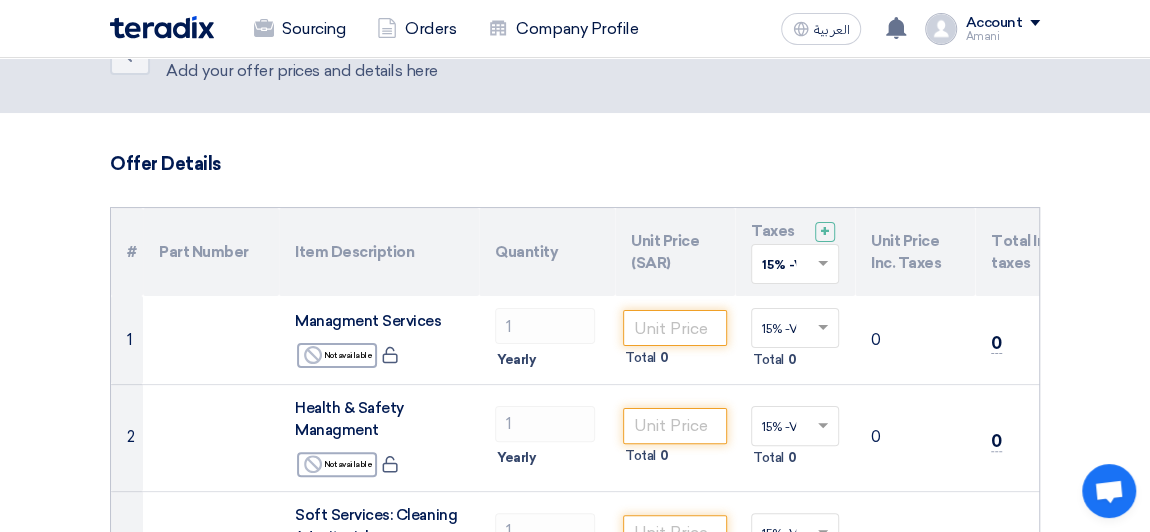 scroll, scrollTop: 90, scrollLeft: 0, axis: vertical 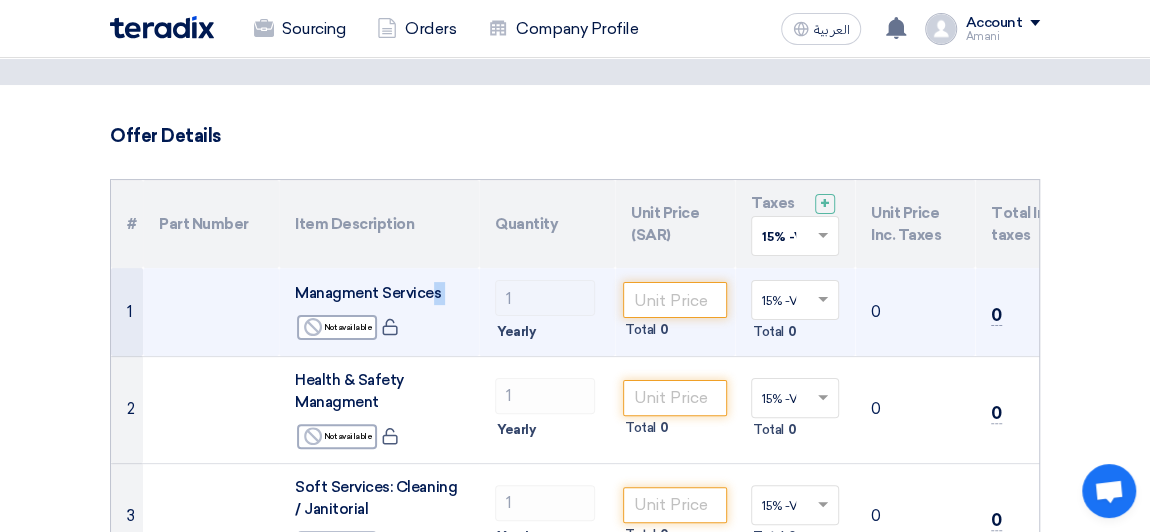 drag, startPoint x: 432, startPoint y: 293, endPoint x: 323, endPoint y: 303, distance: 109.457756 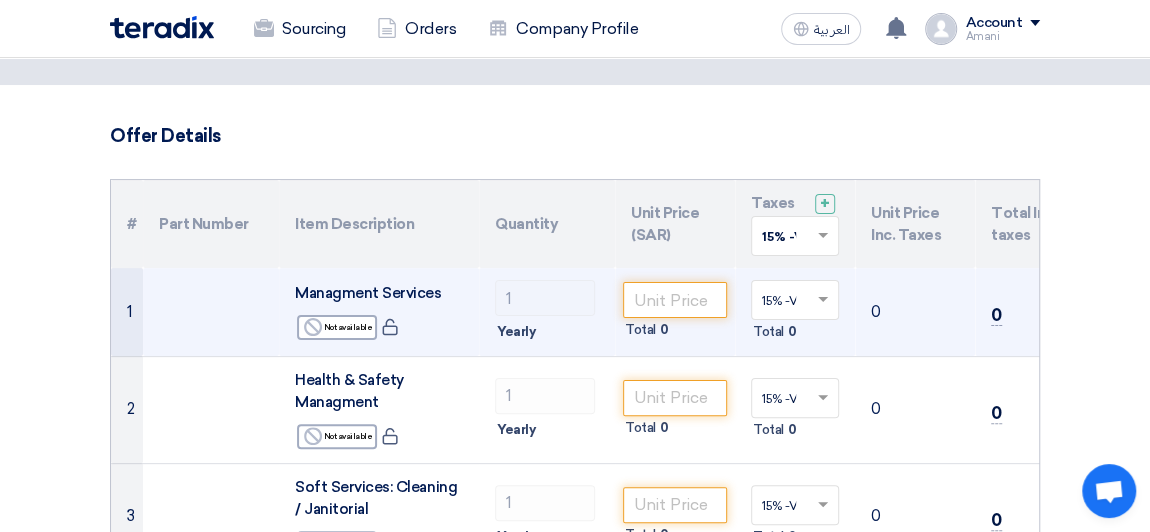 click on "Managment Services" 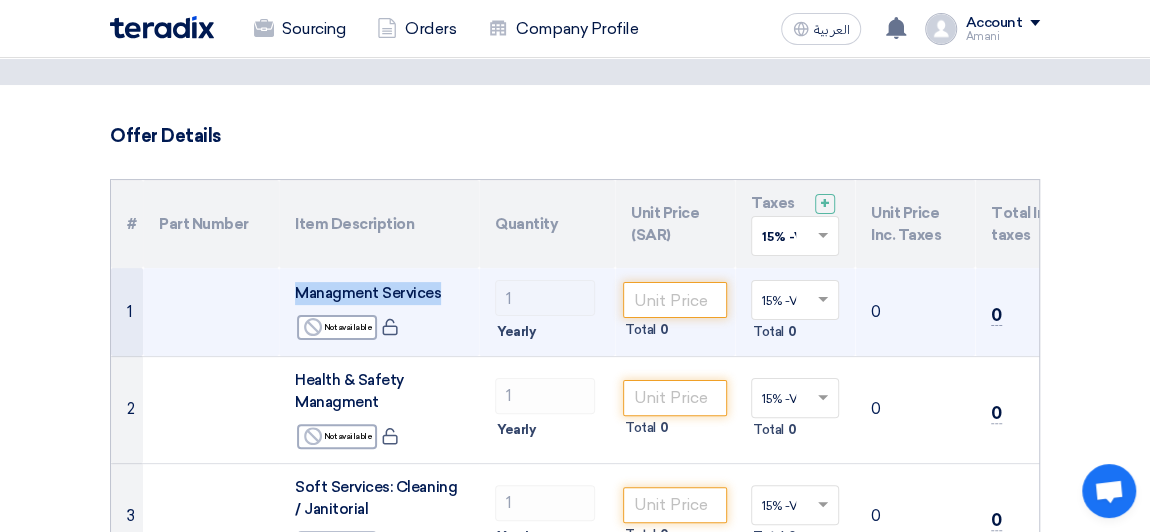 drag, startPoint x: 310, startPoint y: 290, endPoint x: 443, endPoint y: 286, distance: 133.06013 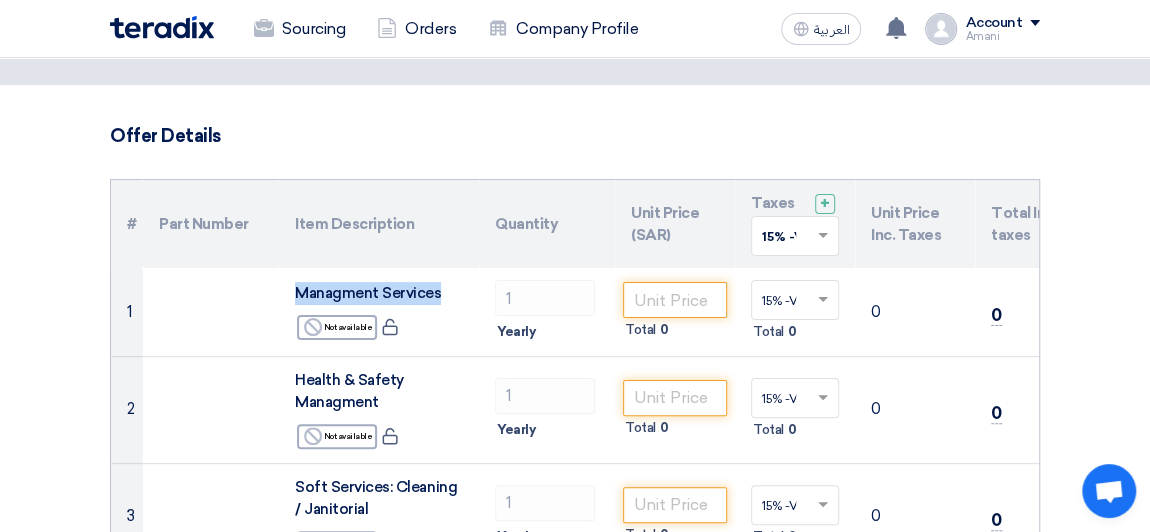 copy on "Managment Services" 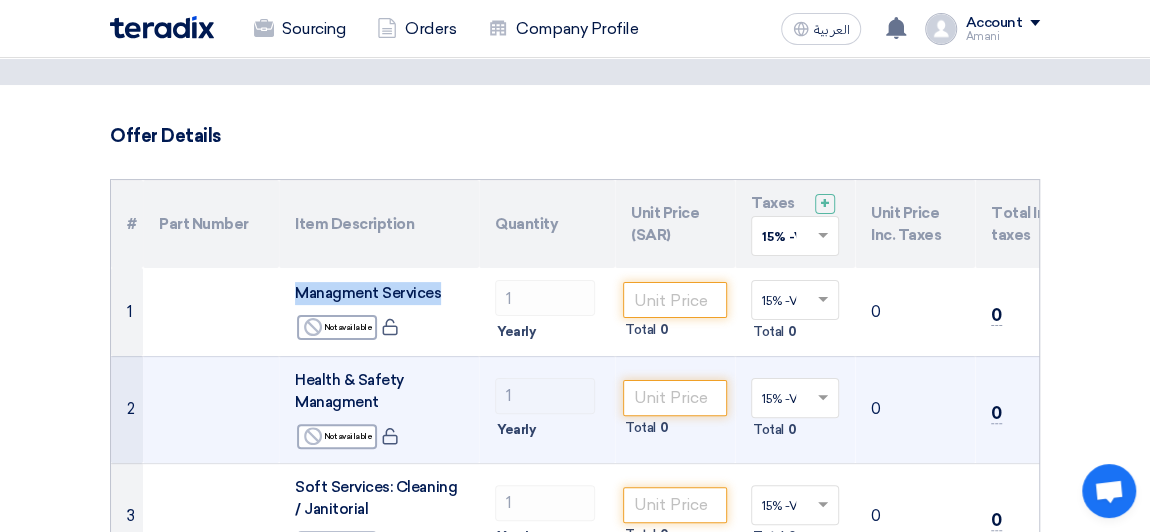drag, startPoint x: 383, startPoint y: 400, endPoint x: 286, endPoint y: 379, distance: 99.24717 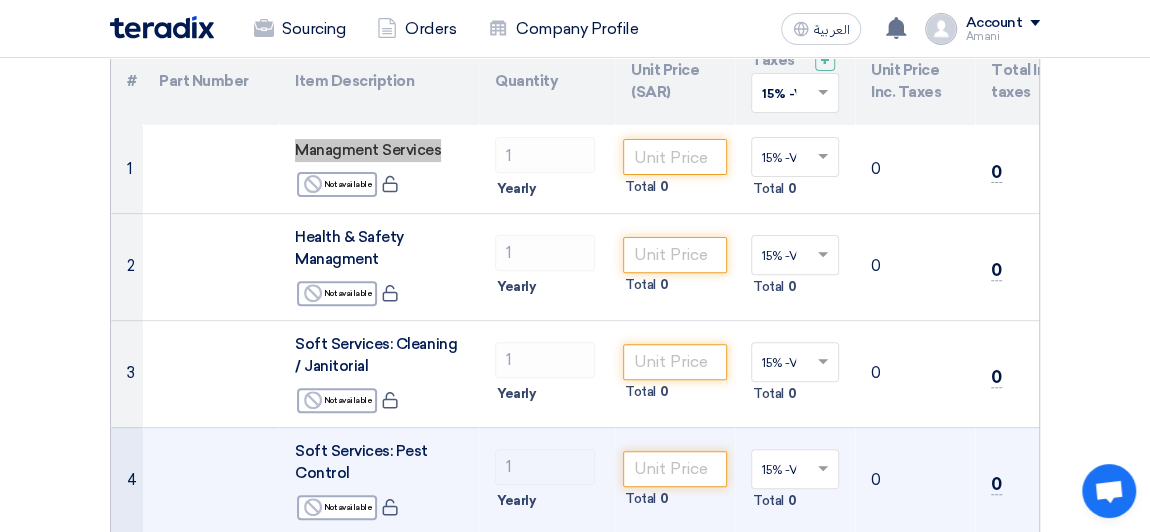 scroll, scrollTop: 272, scrollLeft: 0, axis: vertical 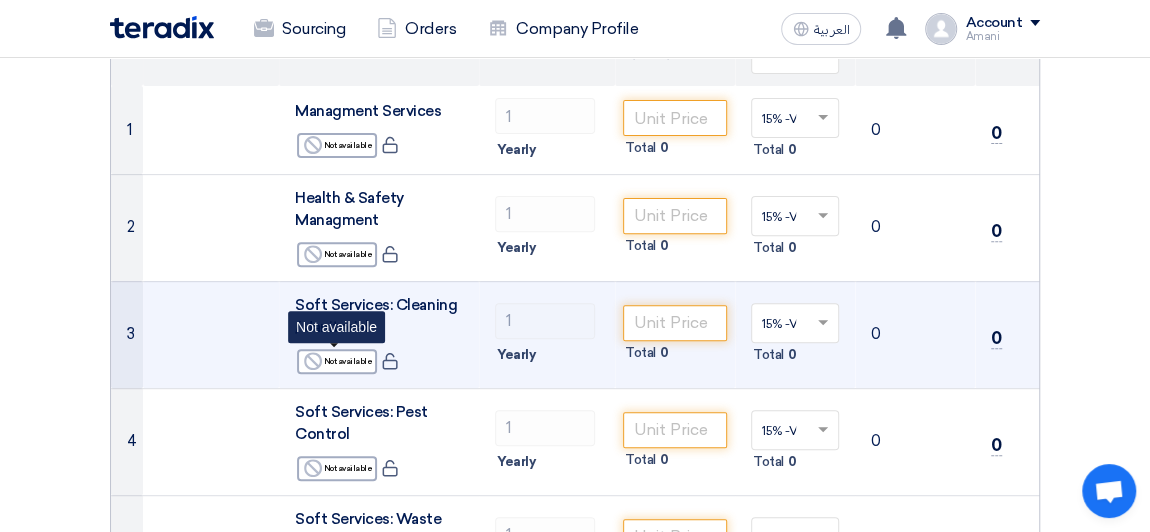 click on "Soft Services: Cleaning / Janitorial
Reject
Not available
Not available" 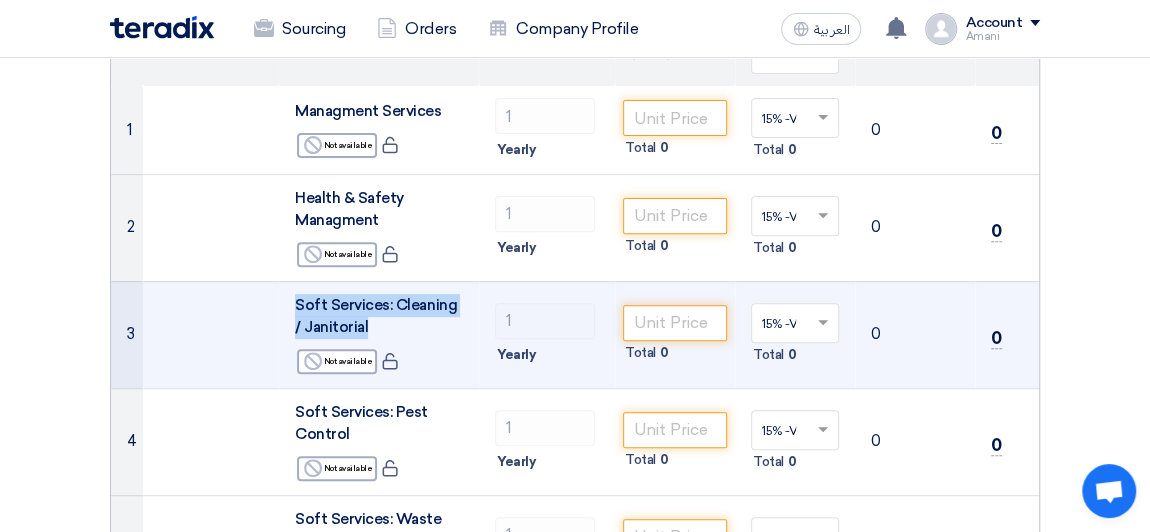drag, startPoint x: 355, startPoint y: 323, endPoint x: 290, endPoint y: 291, distance: 72.44998 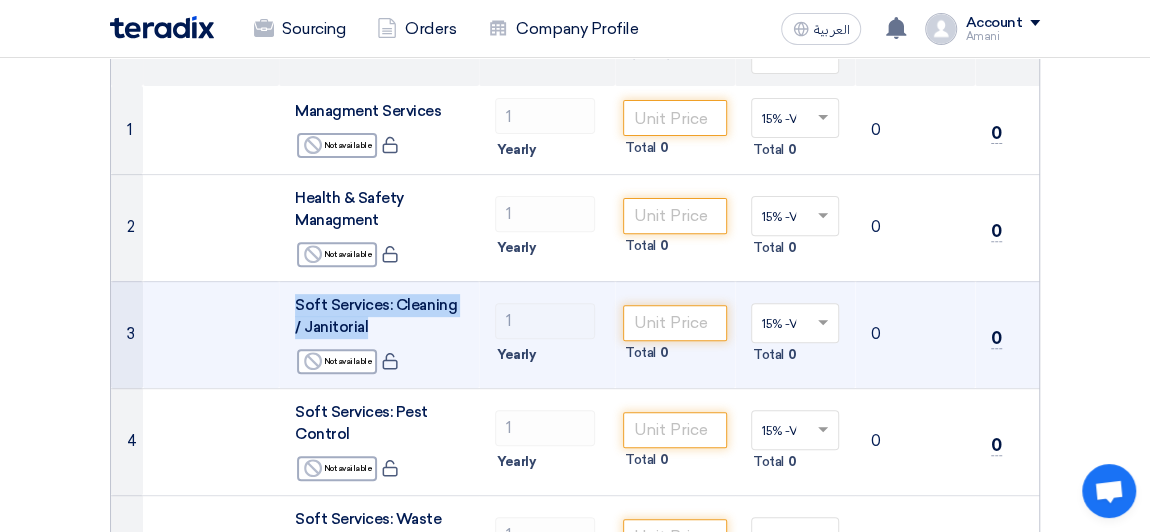 click on "Soft Services: Cleaning / Janitorial
Reject
Not available" 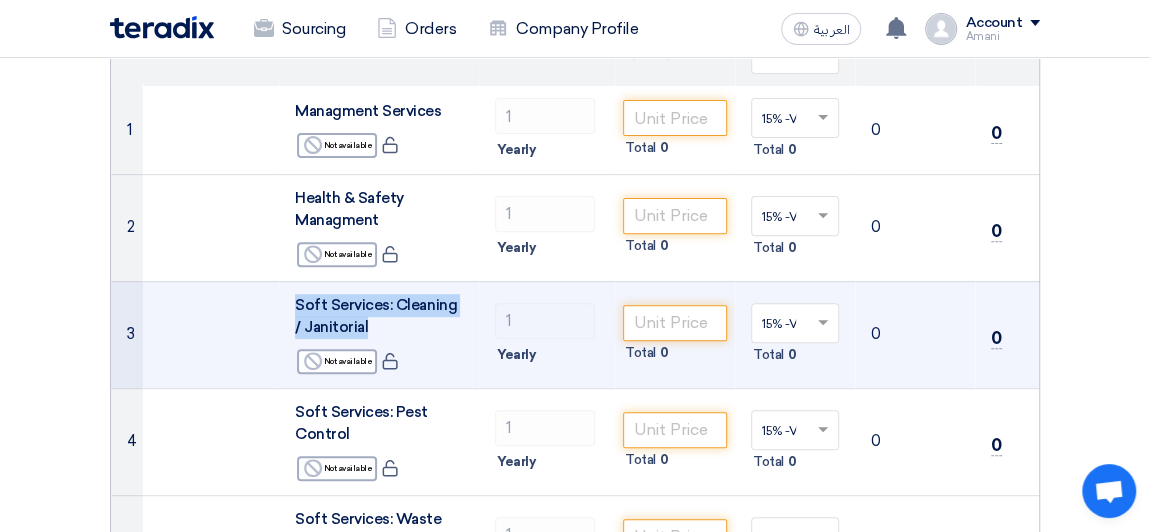 copy on "Soft Services: Cleaning / Janitorial" 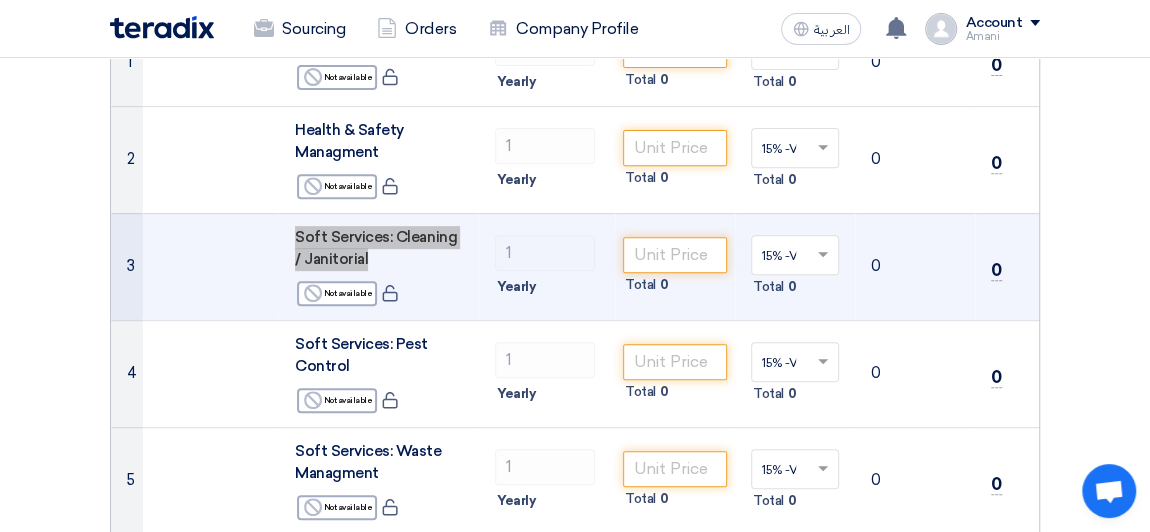 scroll, scrollTop: 363, scrollLeft: 0, axis: vertical 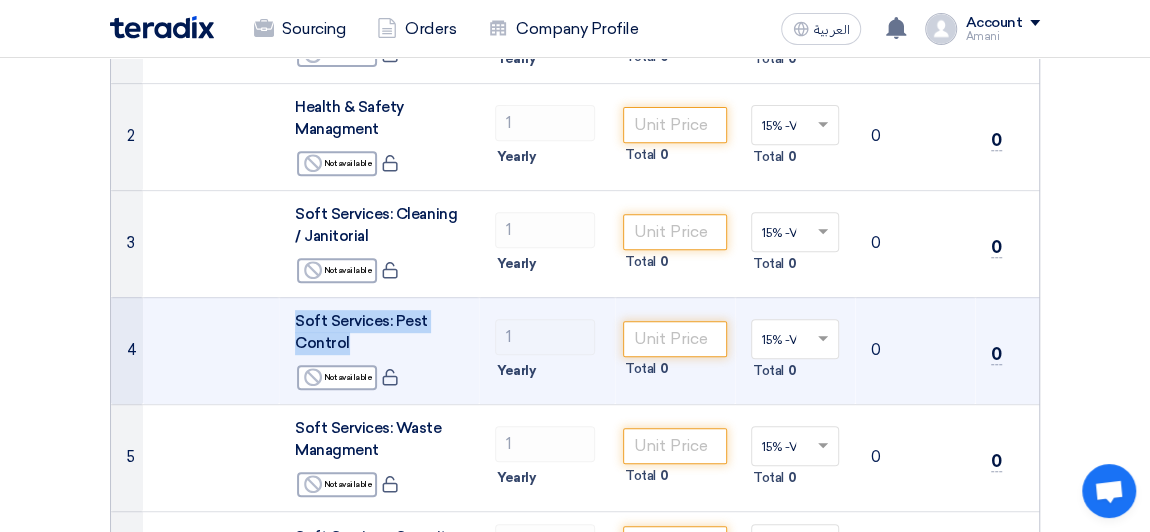 drag, startPoint x: 347, startPoint y: 340, endPoint x: 296, endPoint y: 314, distance: 57.245087 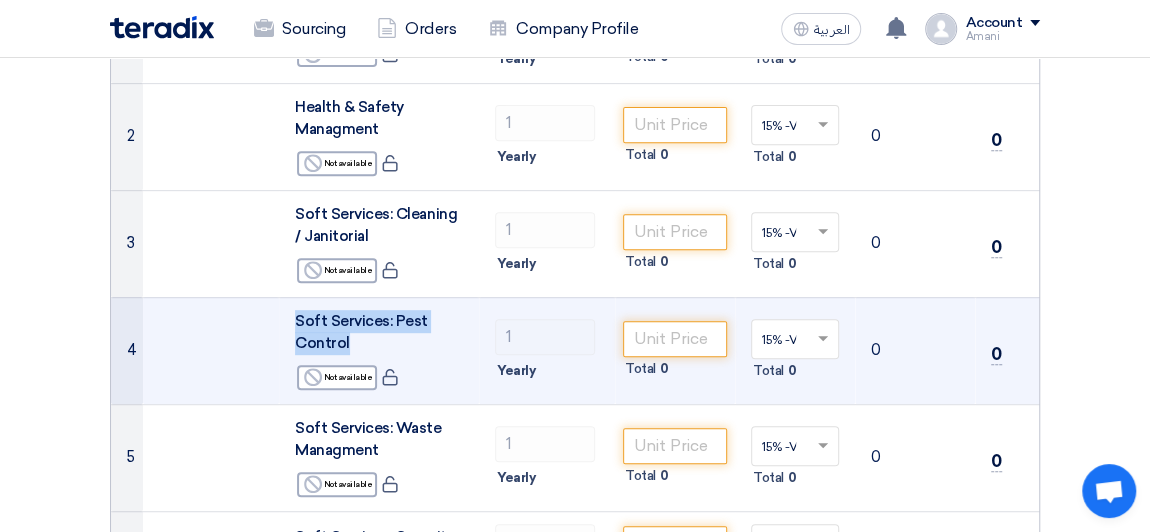 click on "Soft Services: Pest Control" 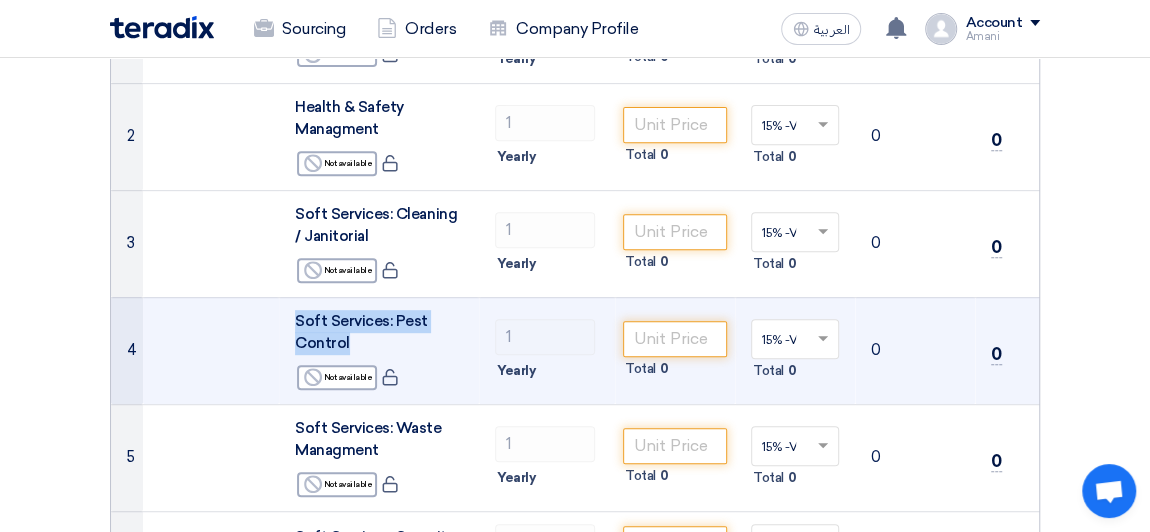 copy on "Soft Services: Pest Control" 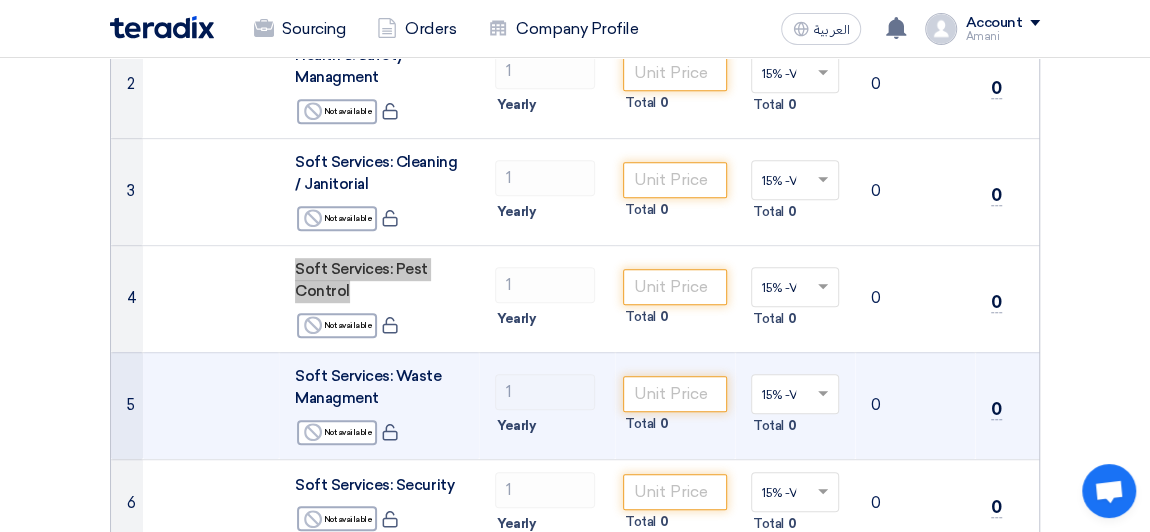 scroll, scrollTop: 454, scrollLeft: 0, axis: vertical 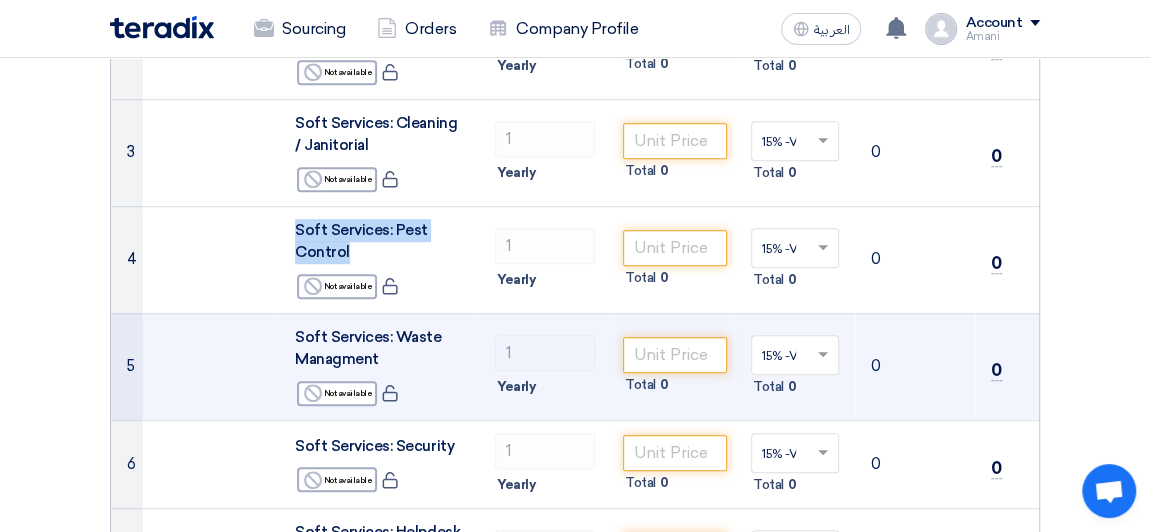 drag, startPoint x: 382, startPoint y: 358, endPoint x: 282, endPoint y: 337, distance: 102.18121 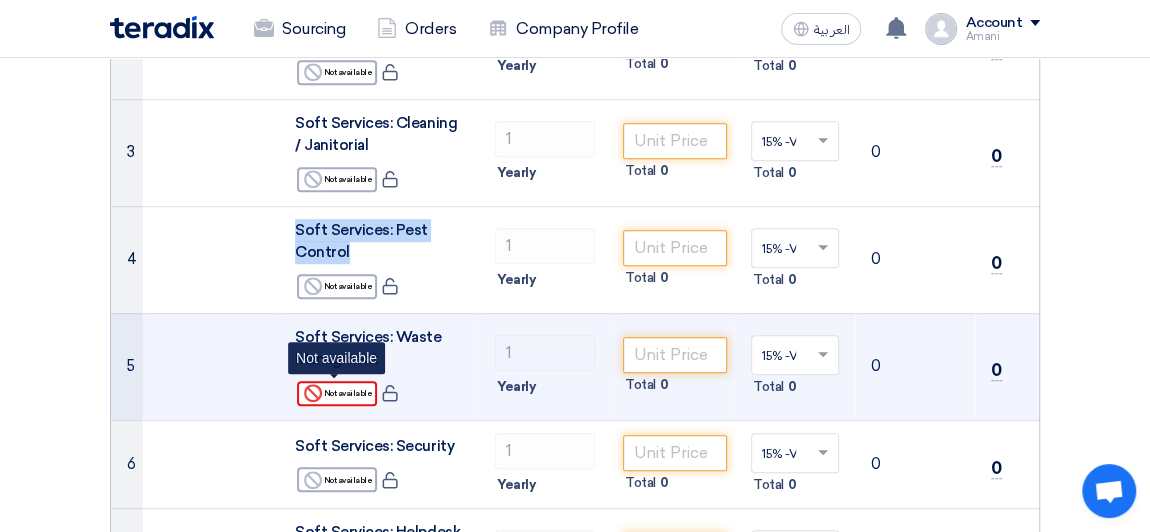 copy on "Soft Services: Waste Managment" 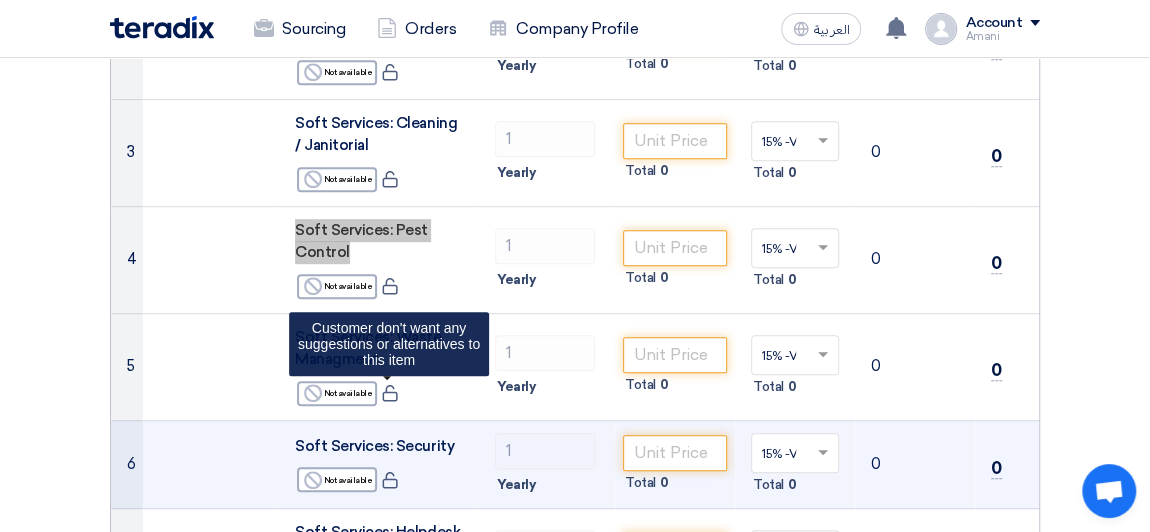 scroll, scrollTop: 545, scrollLeft: 0, axis: vertical 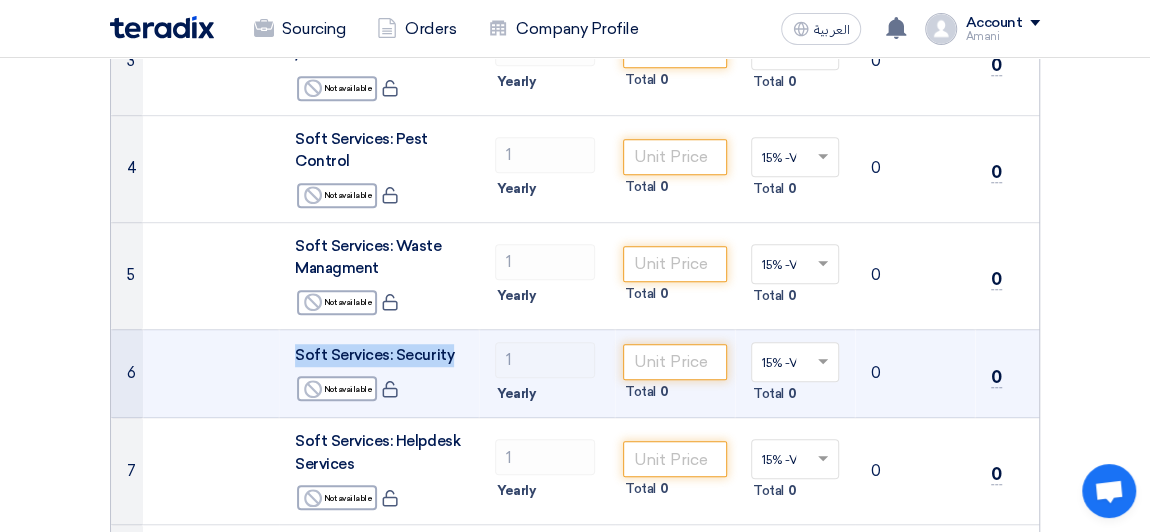 drag, startPoint x: 449, startPoint y: 353, endPoint x: 294, endPoint y: 359, distance: 155.11609 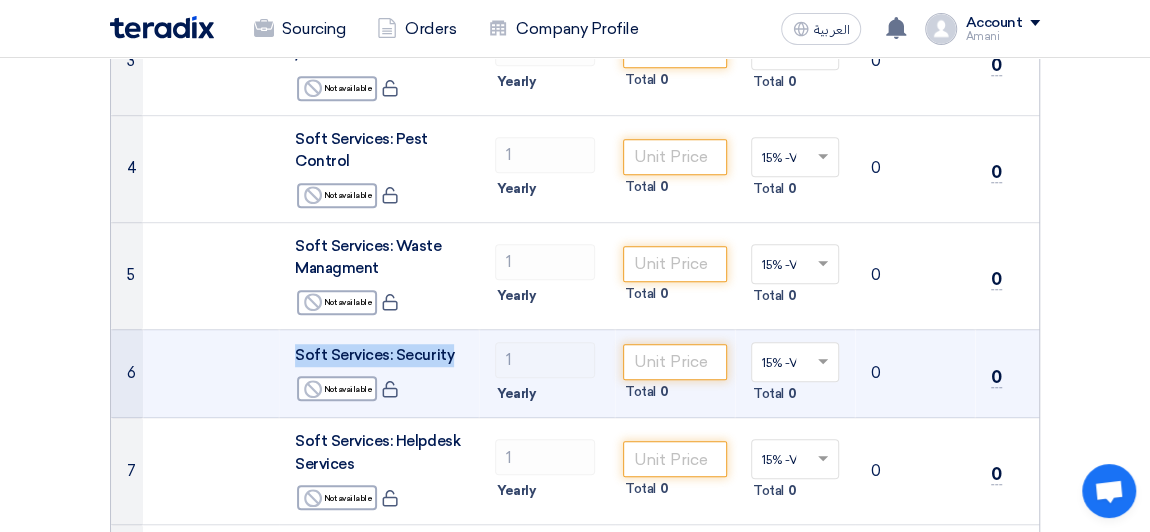 click on "Soft Services: Security" 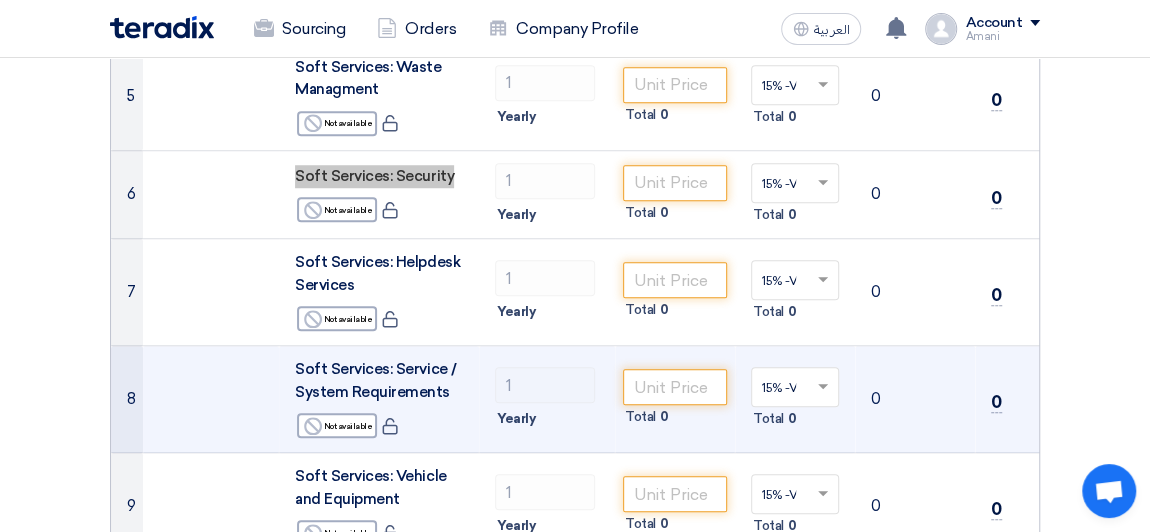 scroll, scrollTop: 727, scrollLeft: 0, axis: vertical 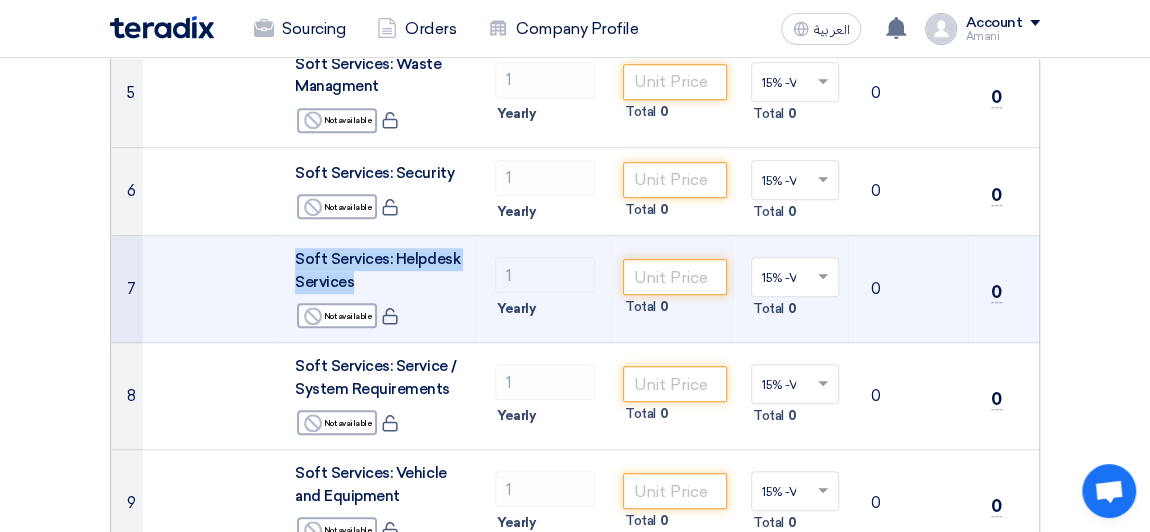 drag, startPoint x: 359, startPoint y: 278, endPoint x: 290, endPoint y: 254, distance: 73.05477 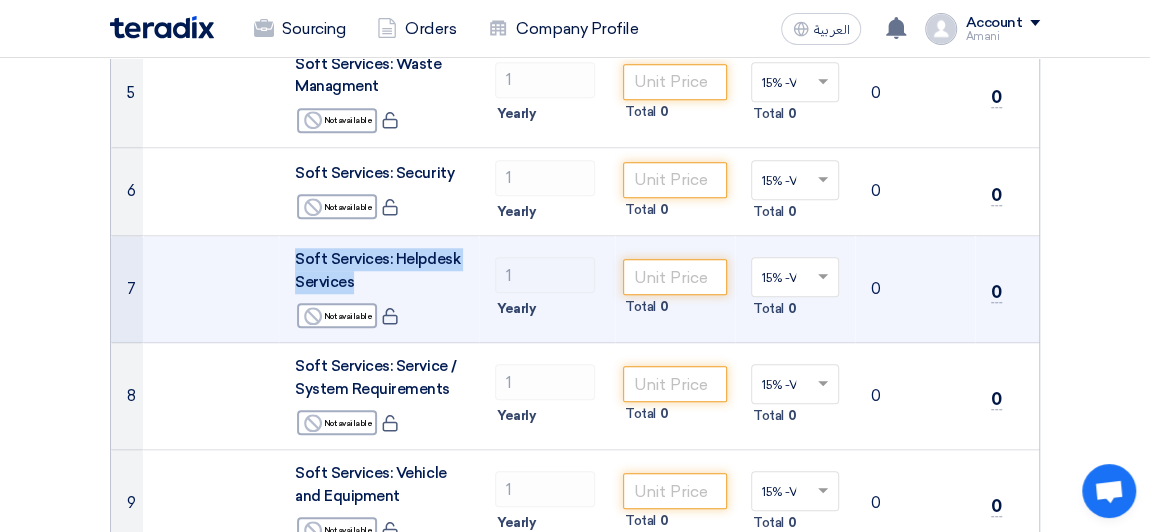 click on "Soft Services: Helpdesk Services
Reject
Not available" 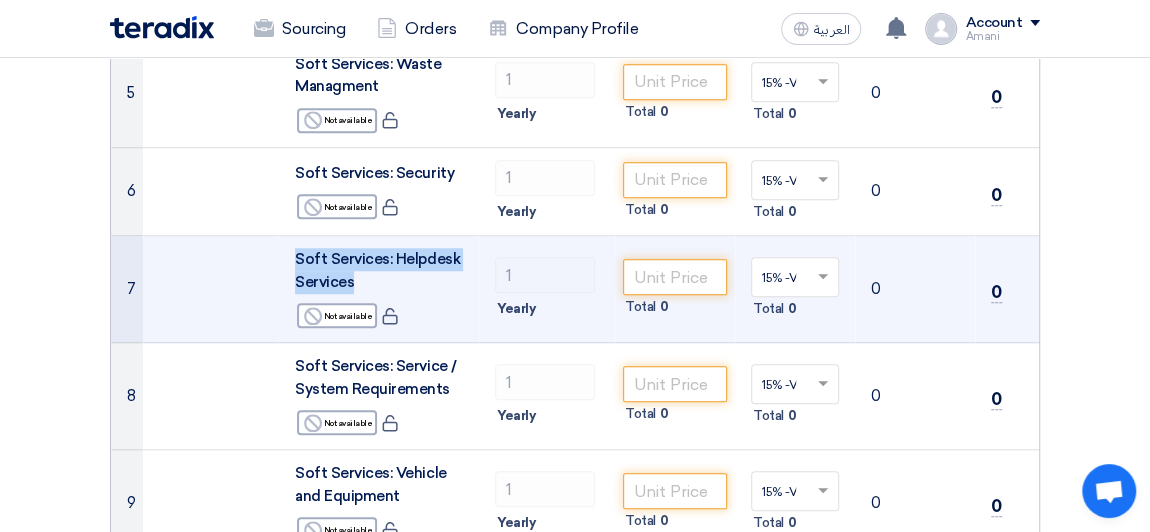copy on "Soft Services: Helpdesk Services" 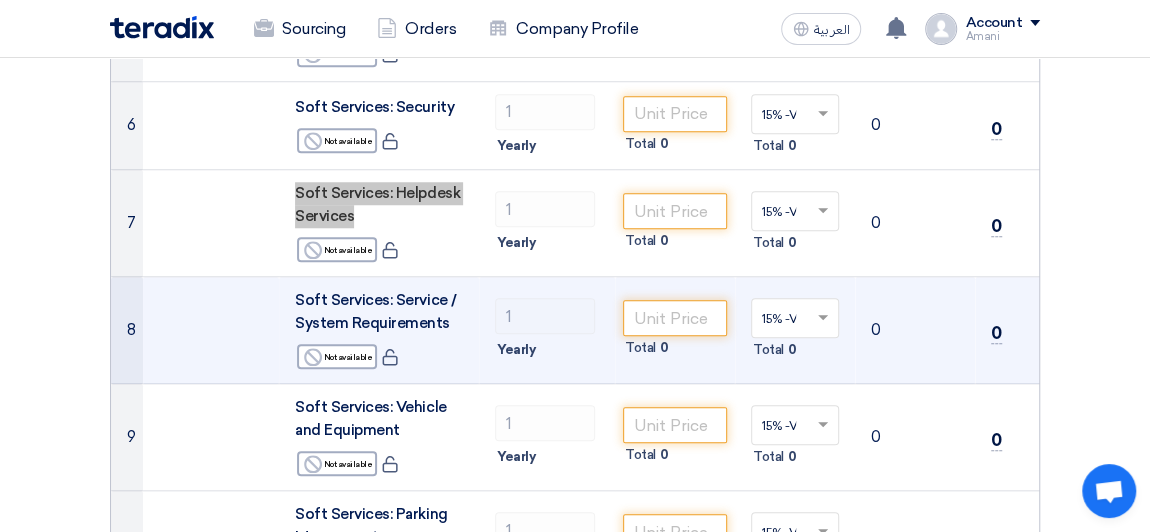scroll, scrollTop: 818, scrollLeft: 0, axis: vertical 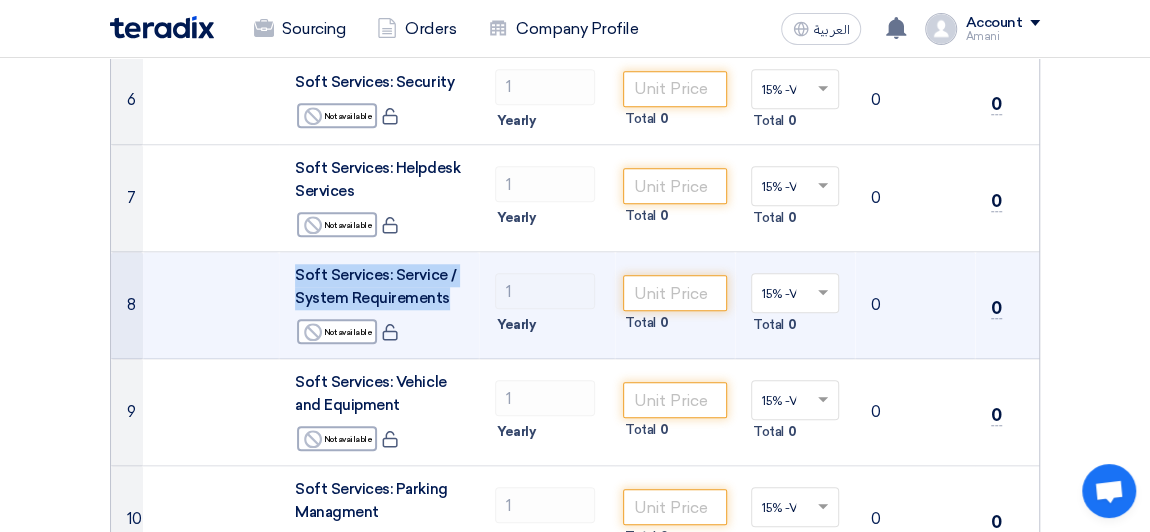 drag, startPoint x: 445, startPoint y: 293, endPoint x: 293, endPoint y: 275, distance: 153.06207 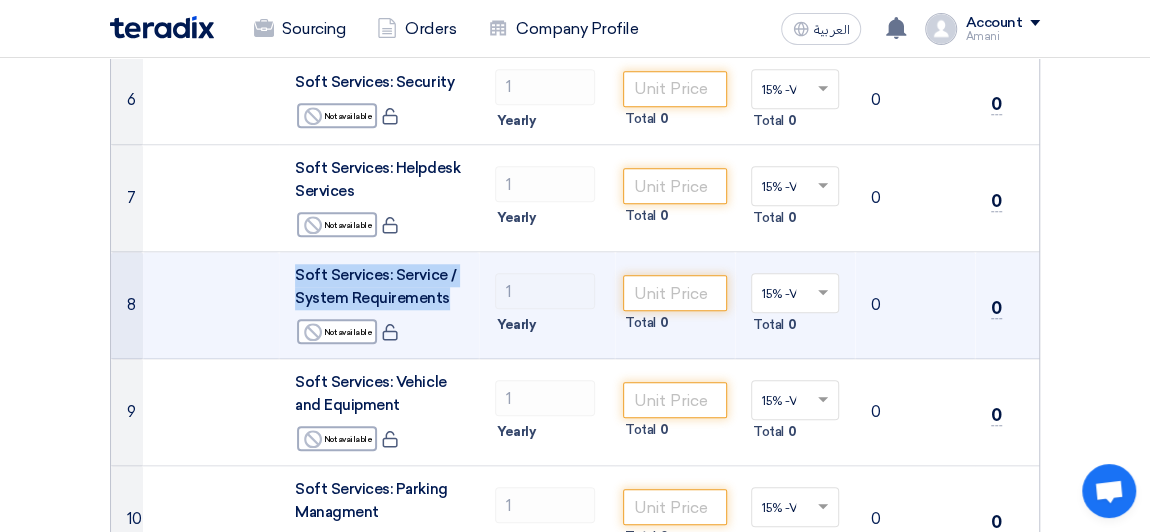 click on "Soft Services: Service / System Requirements
Reject
Not available" 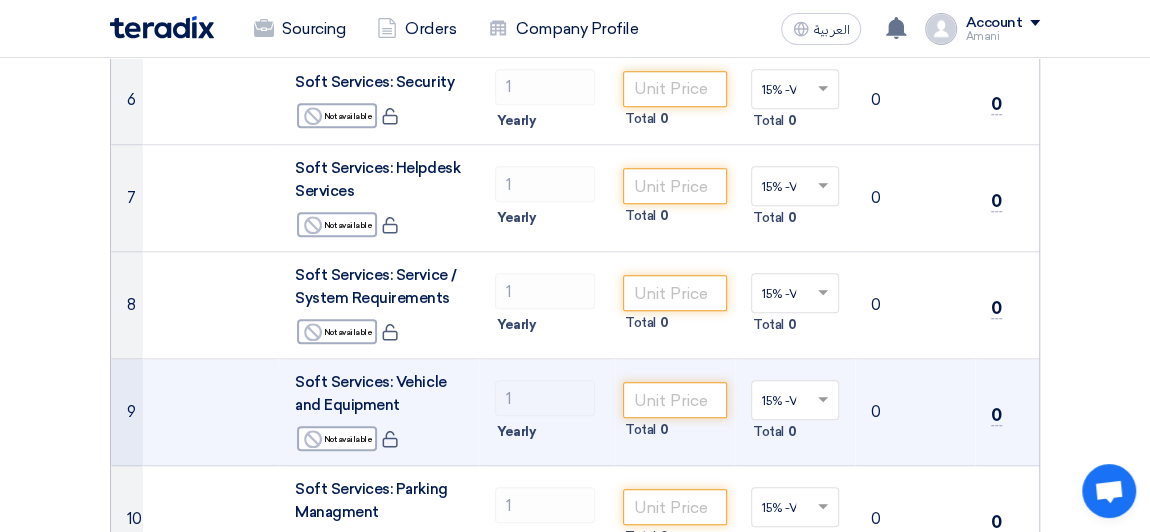 click on "Soft Services: Vehicle and Equipment
Reject
Not available" 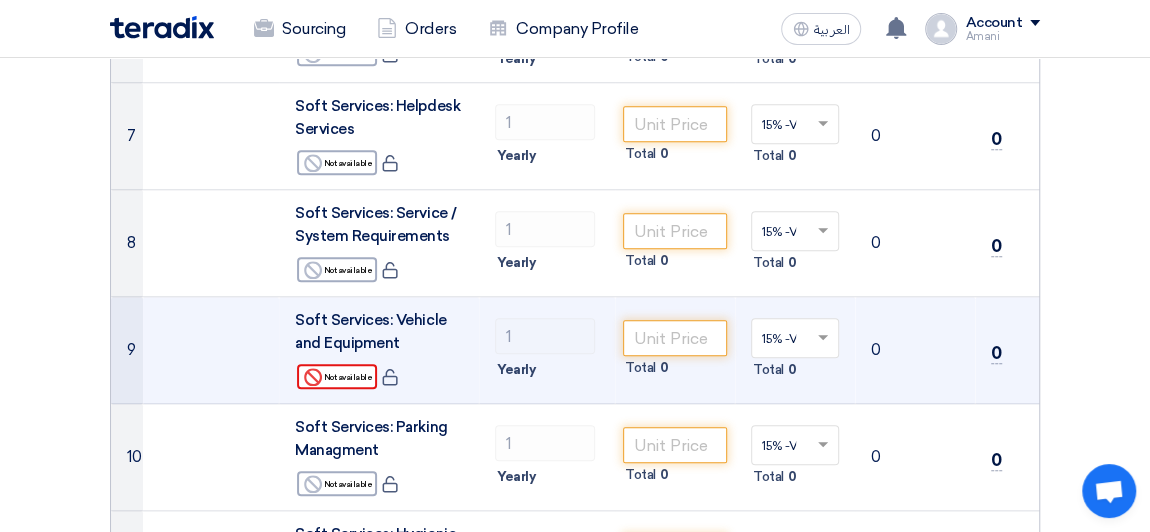 scroll, scrollTop: 909, scrollLeft: 0, axis: vertical 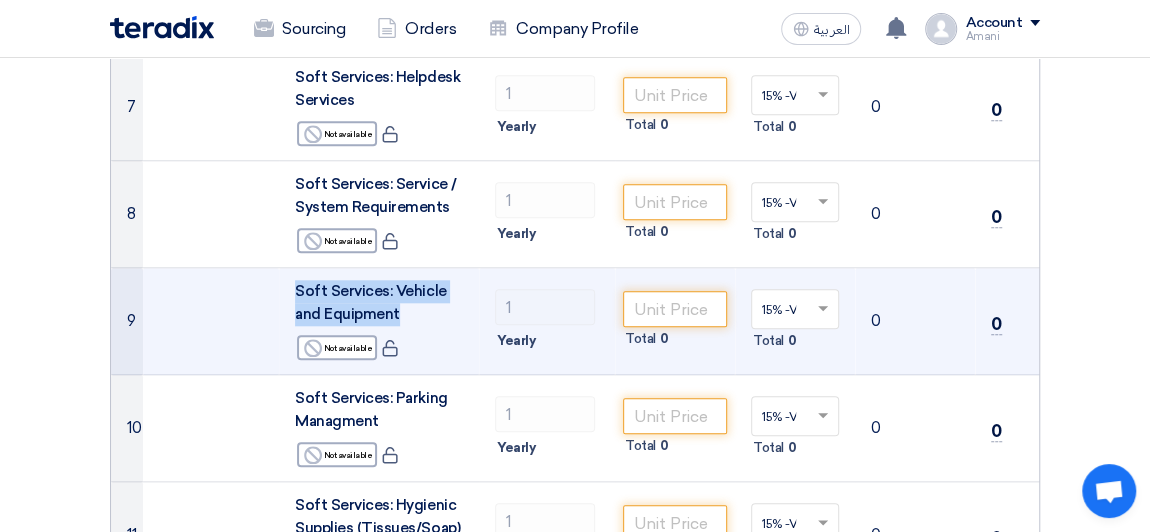 drag, startPoint x: 396, startPoint y: 308, endPoint x: 288, endPoint y: 289, distance: 109.65856 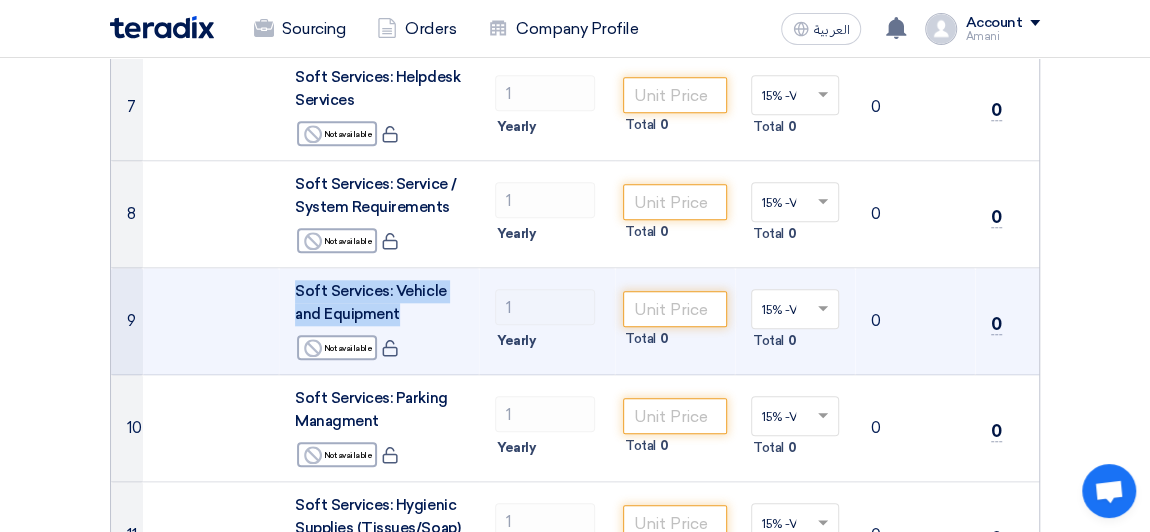 click on "Soft Services: Vehicle and Equipment
Reject
Not available" 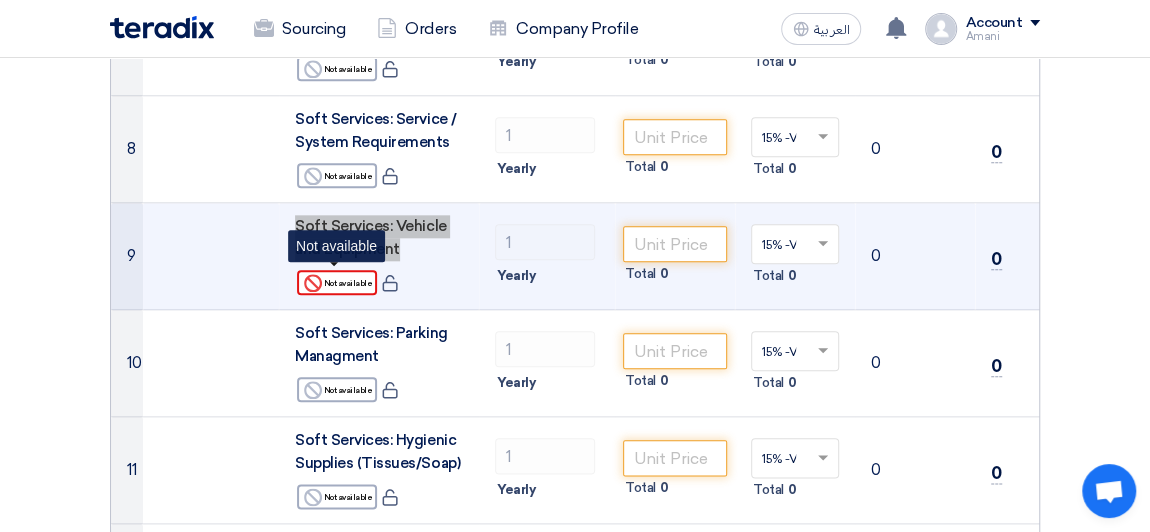 scroll, scrollTop: 999, scrollLeft: 0, axis: vertical 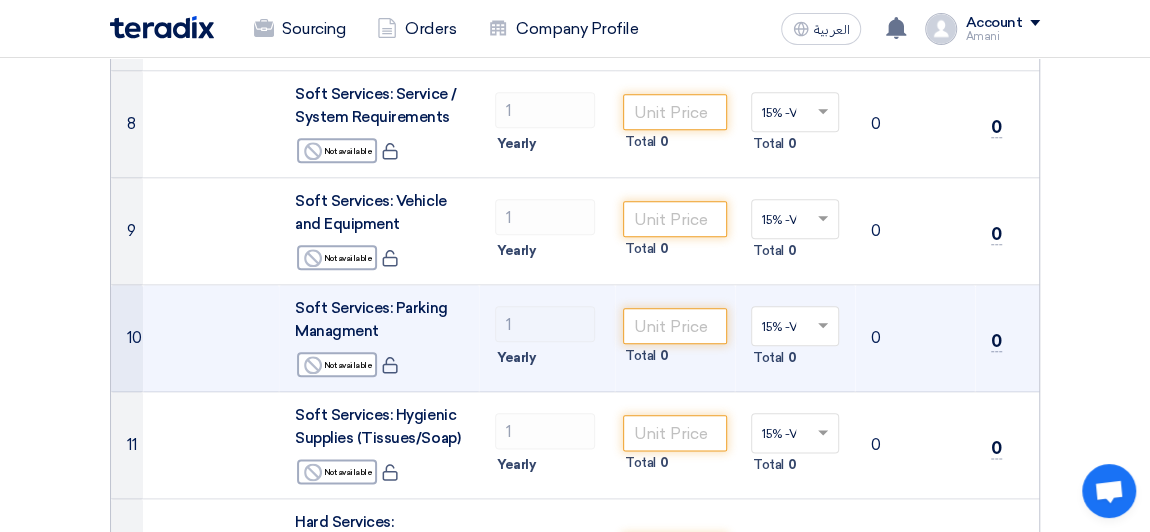 click on "Soft Services: Parking Managment" 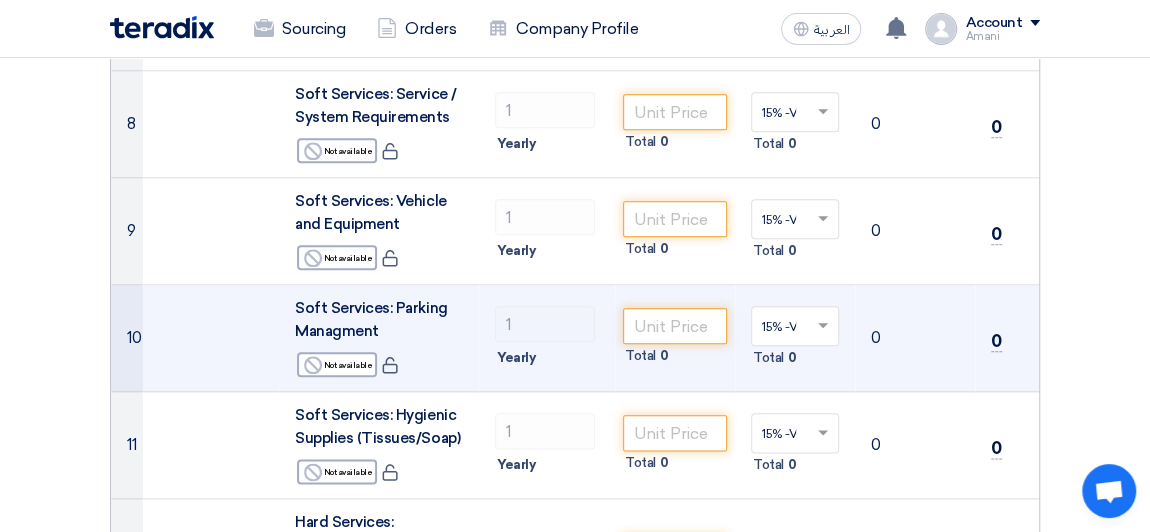 drag, startPoint x: 392, startPoint y: 324, endPoint x: 290, endPoint y: 306, distance: 103.57606 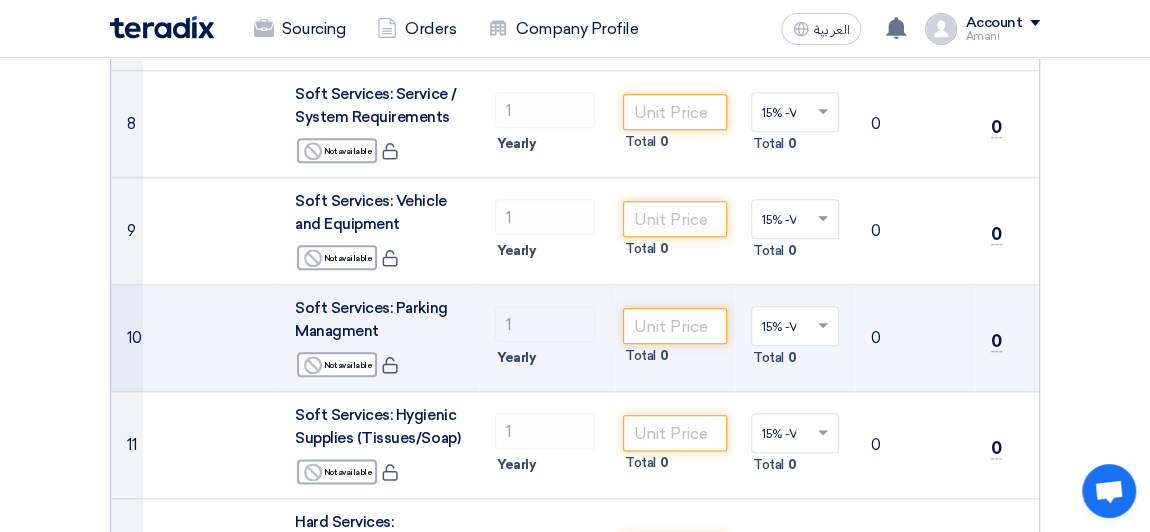 click on "Soft Services: Parking Managment
Reject
Not available" 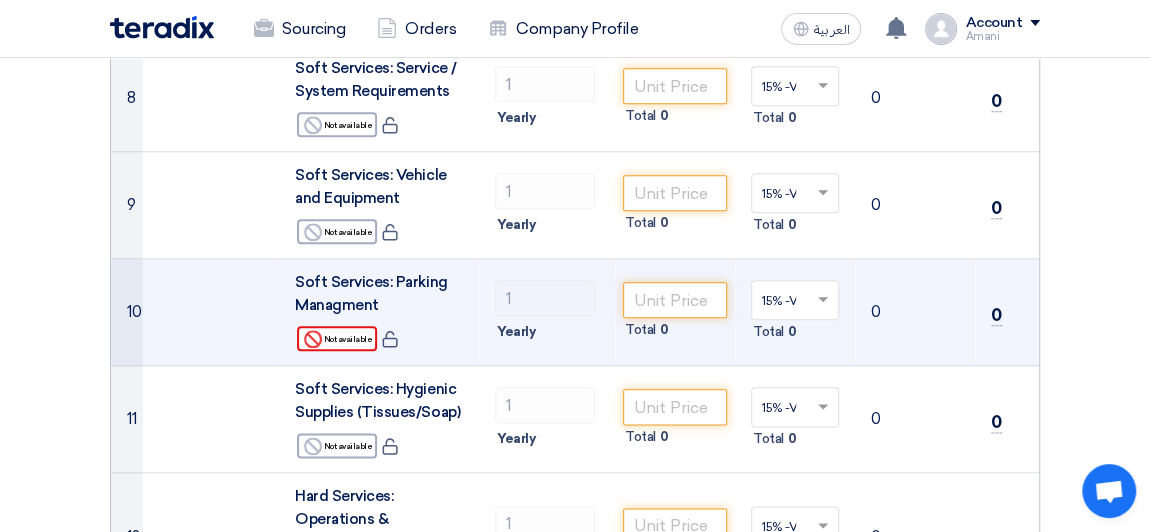 scroll, scrollTop: 1090, scrollLeft: 0, axis: vertical 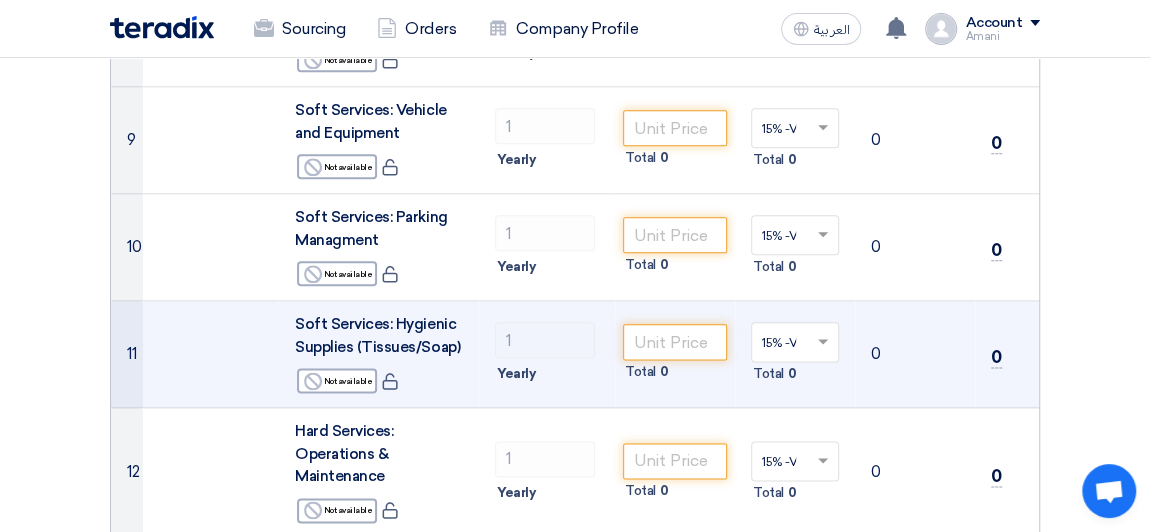 drag, startPoint x: 399, startPoint y: 360, endPoint x: 294, endPoint y: 320, distance: 112.36102 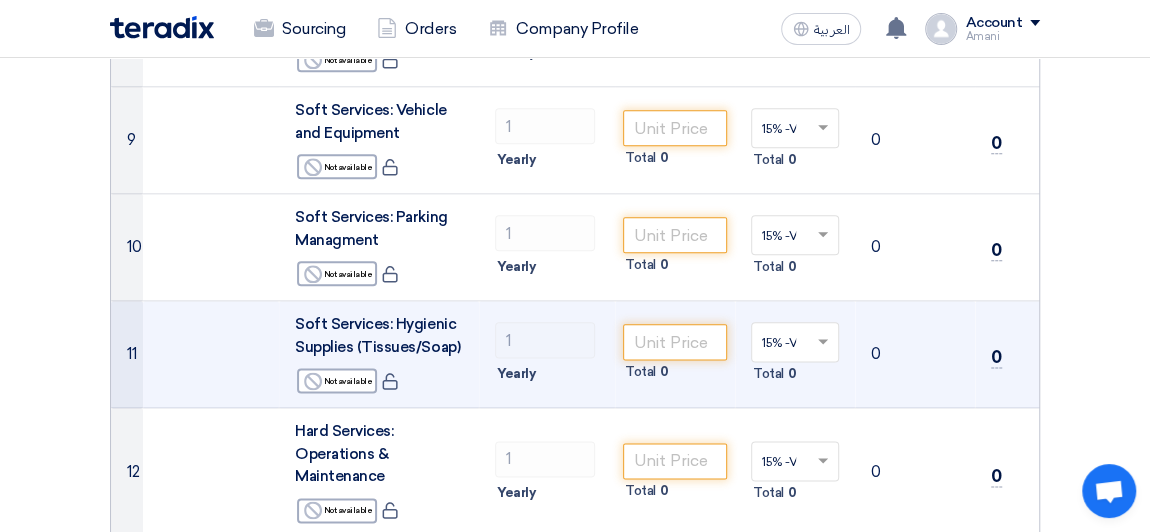 click on "Soft Services: Hygienic Supplies (Tissues/Soap)" 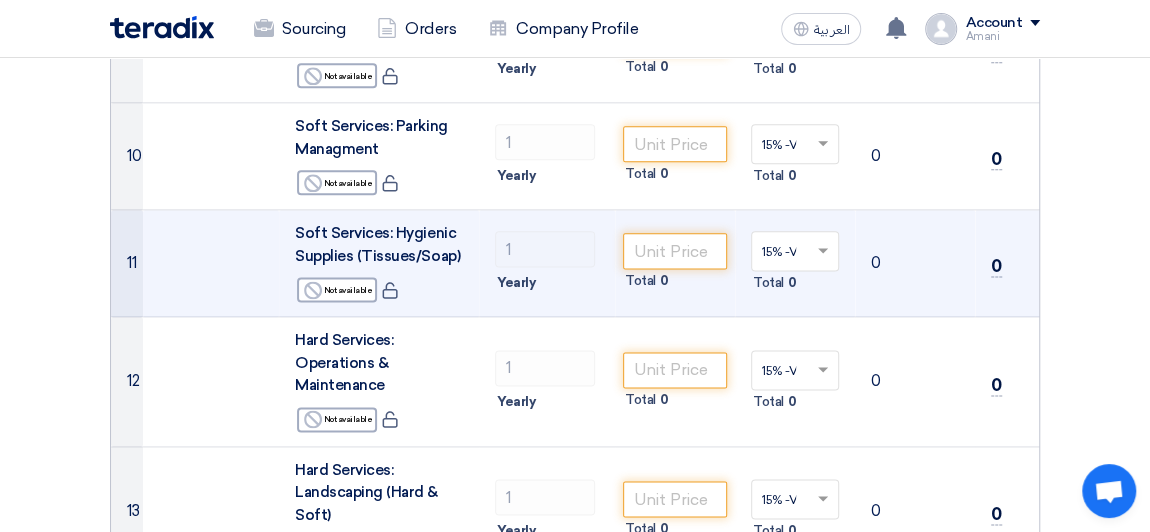 scroll, scrollTop: 1272, scrollLeft: 0, axis: vertical 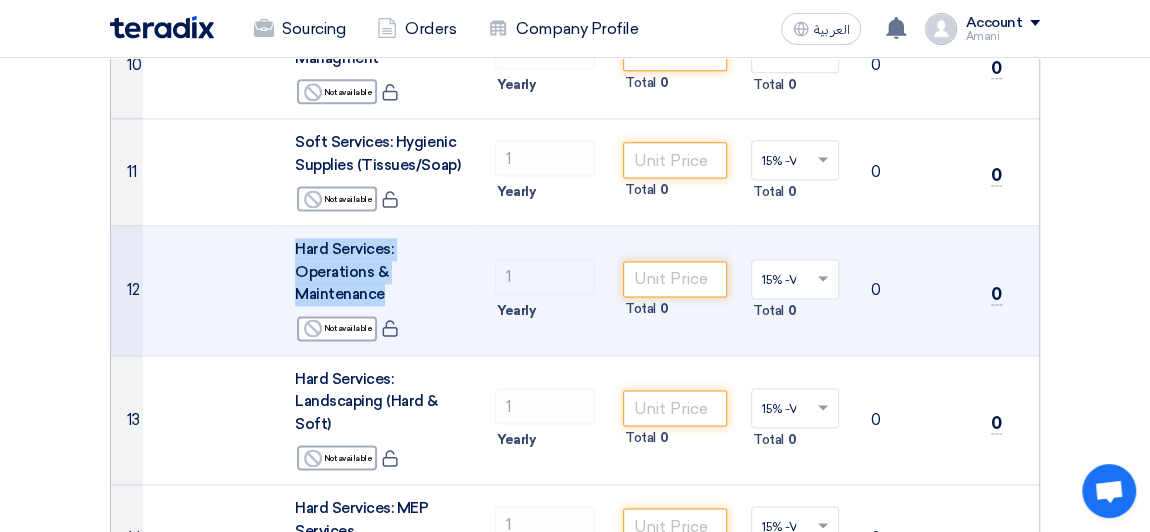 drag, startPoint x: 383, startPoint y: 311, endPoint x: 296, endPoint y: 265, distance: 98.4124 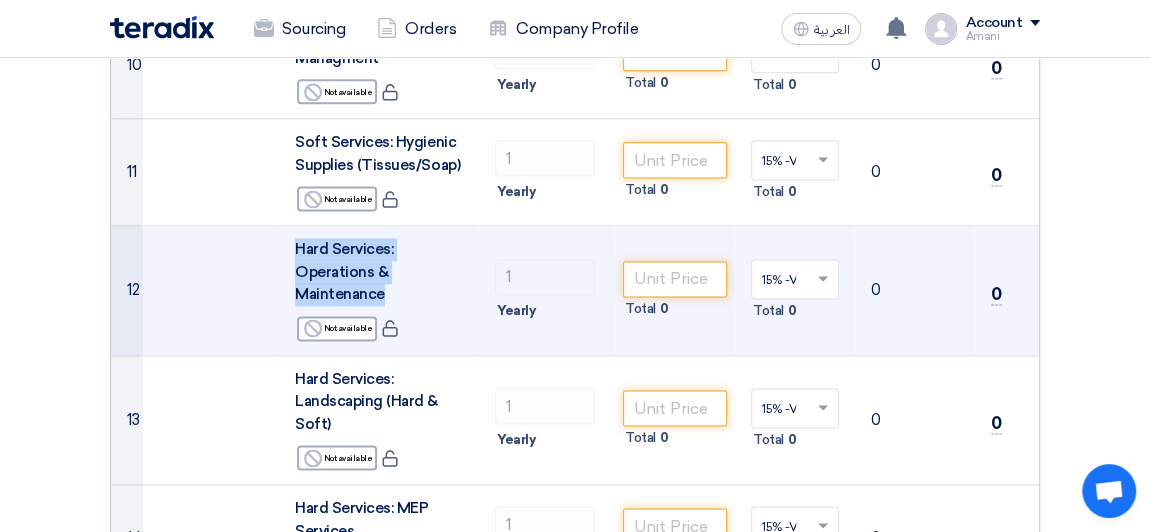click on "Hard Services: Operations & Maintenance" 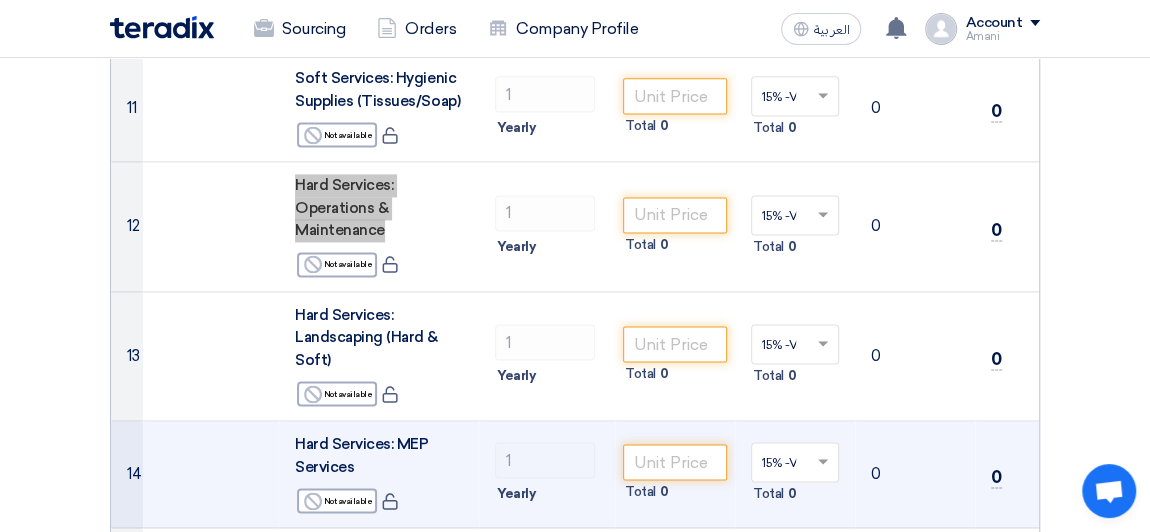 scroll, scrollTop: 1454, scrollLeft: 0, axis: vertical 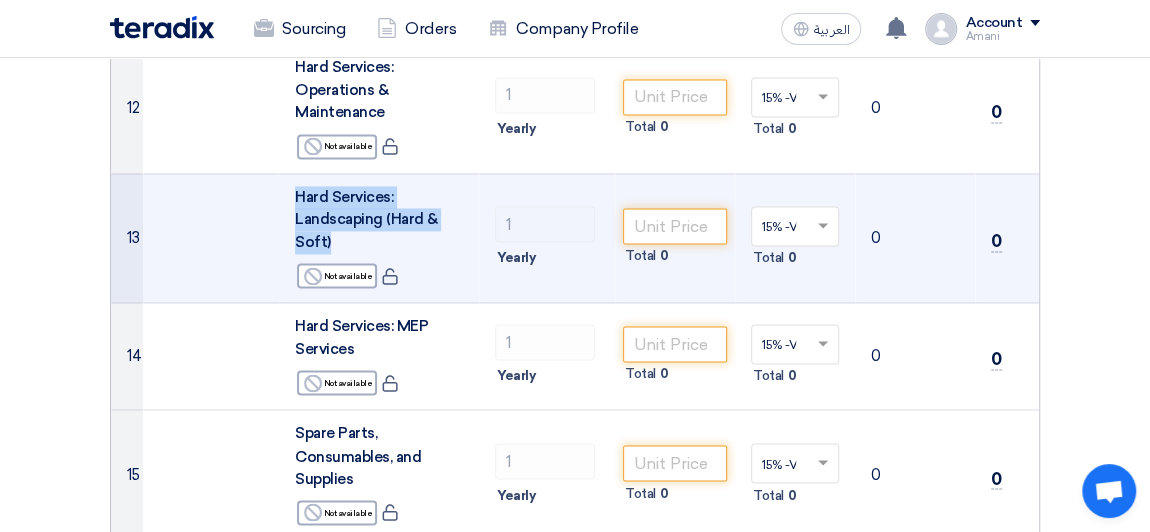 drag, startPoint x: 335, startPoint y: 253, endPoint x: 288, endPoint y: 202, distance: 69.354164 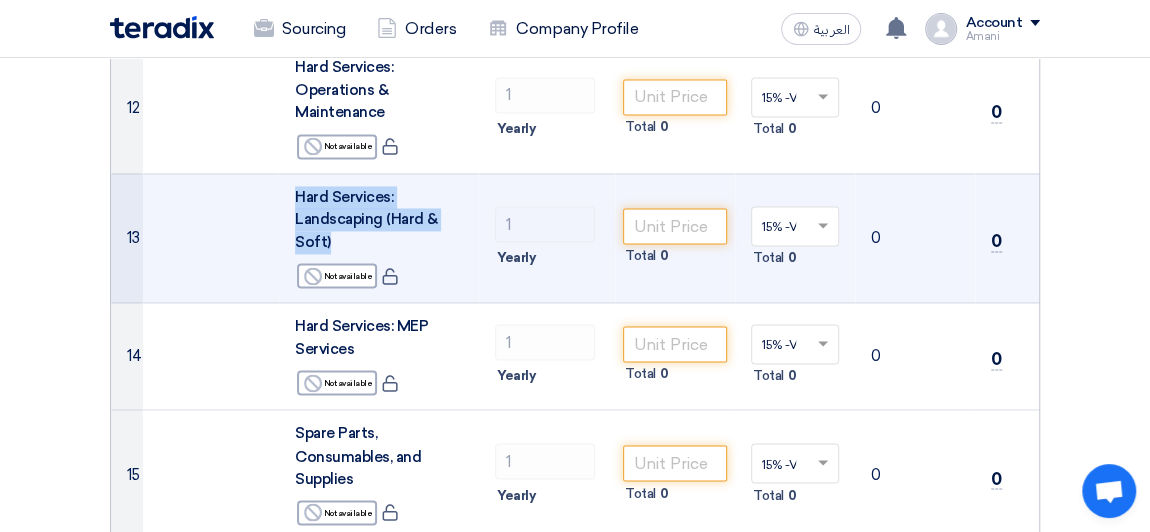 click on "Hard Services: Landscaping (Hard & Soft)
Reject
Not available" 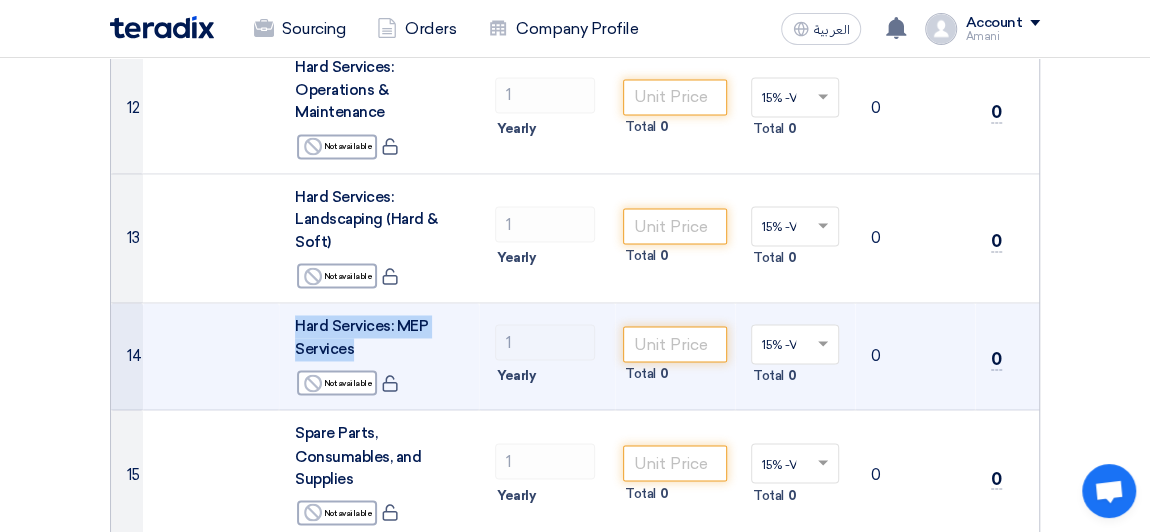 drag, startPoint x: 350, startPoint y: 357, endPoint x: 290, endPoint y: 335, distance: 63.90618 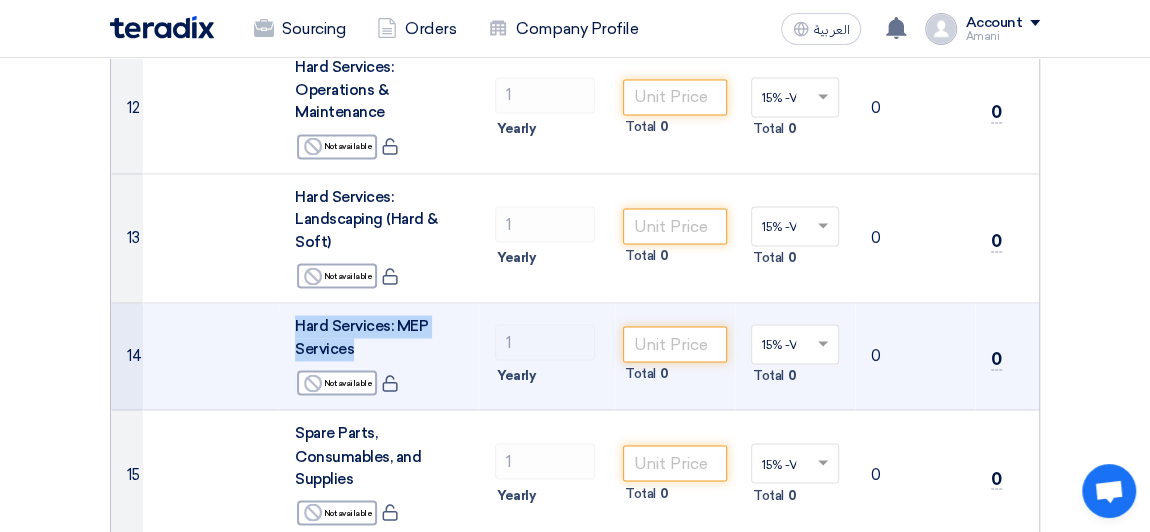 click on "Hard Services: MEP Services
Reject
Not available" 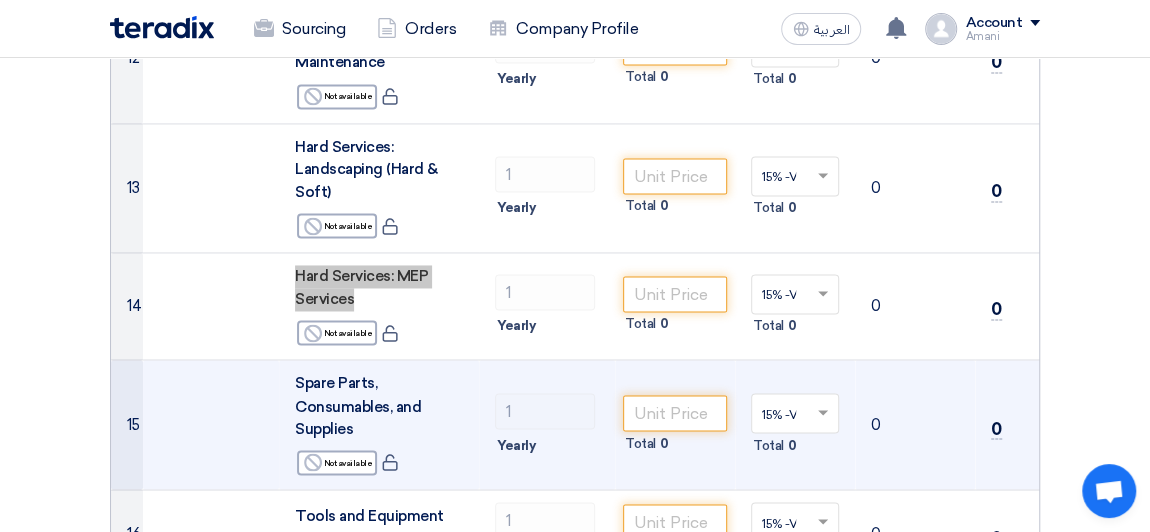scroll, scrollTop: 1545, scrollLeft: 0, axis: vertical 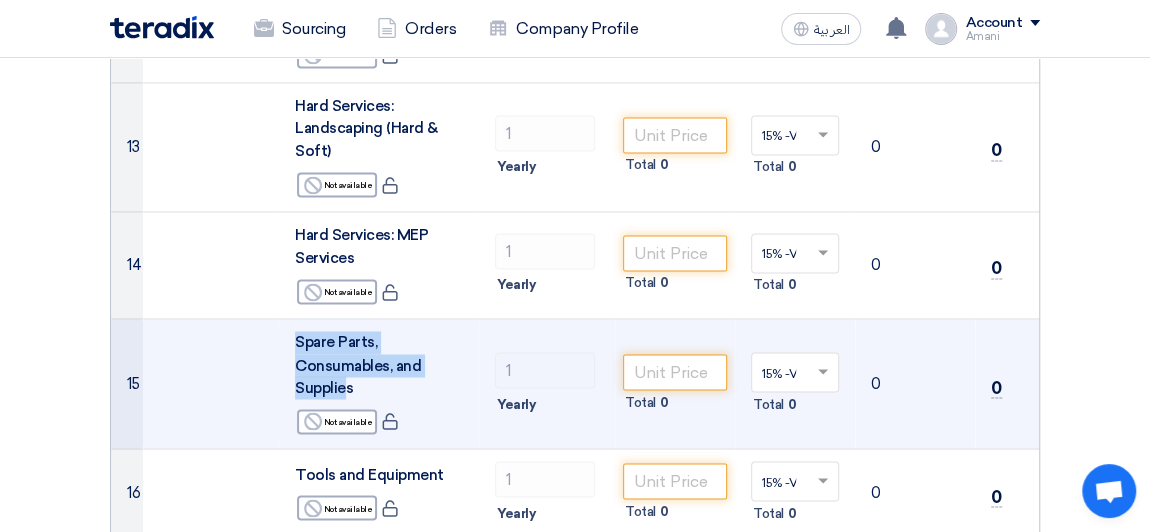 drag, startPoint x: 349, startPoint y: 400, endPoint x: 301, endPoint y: 364, distance: 60 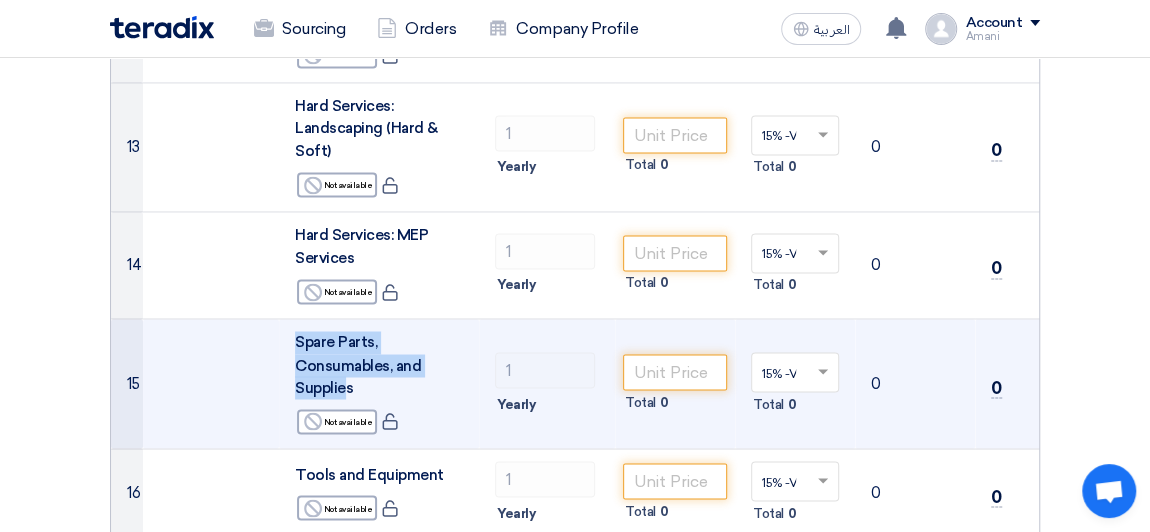 click on "Spare Parts, Consumables, and Supplies" 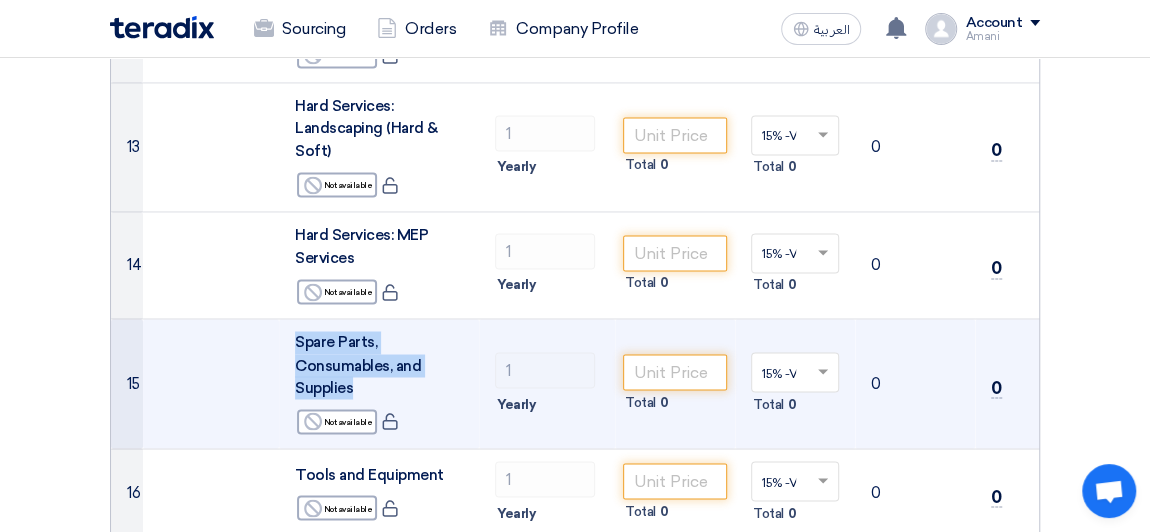drag, startPoint x: 356, startPoint y: 401, endPoint x: 295, endPoint y: 363, distance: 71.867935 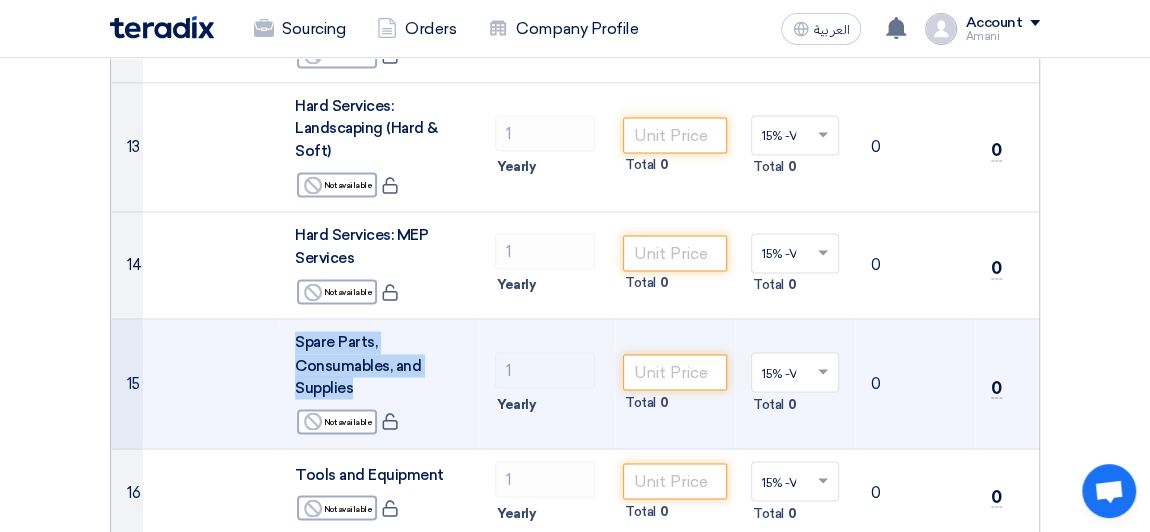 click on "Spare Parts, Consumables, and Supplies" 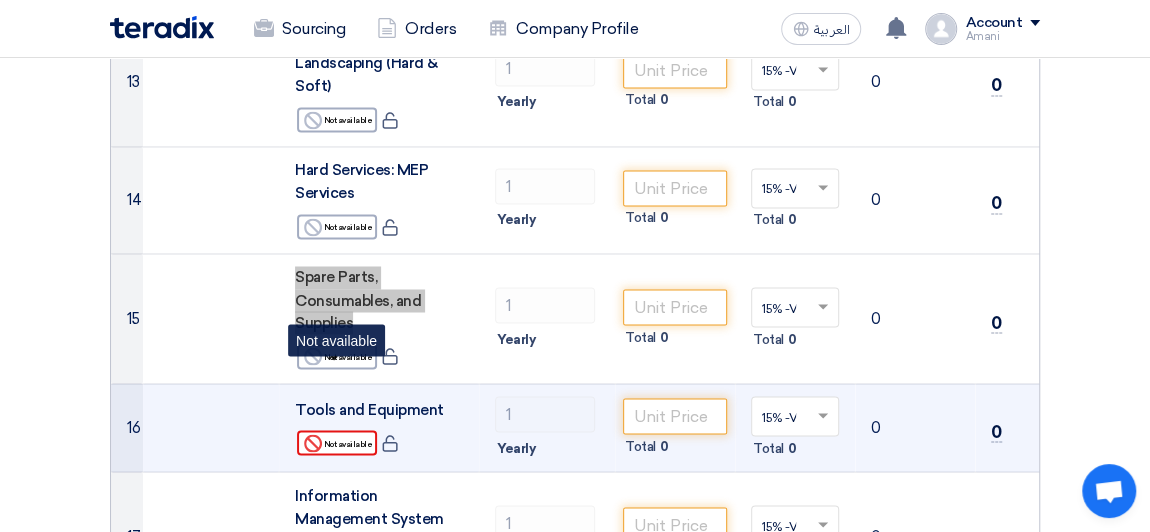 scroll, scrollTop: 1636, scrollLeft: 0, axis: vertical 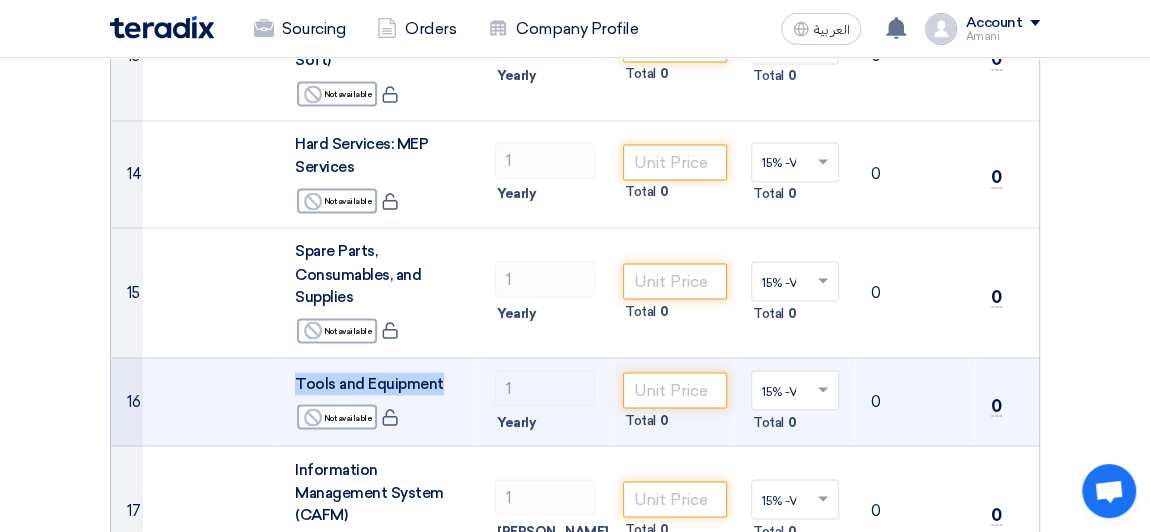 drag, startPoint x: 439, startPoint y: 402, endPoint x: 269, endPoint y: 394, distance: 170.18813 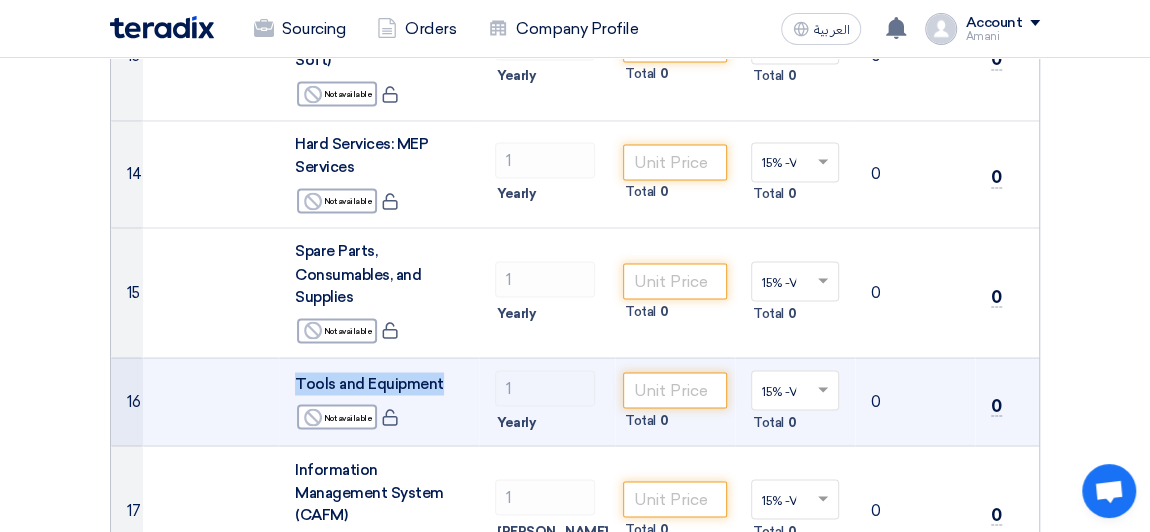 click on "16
Tools and Equipment
Reject
Not available
1 ×" 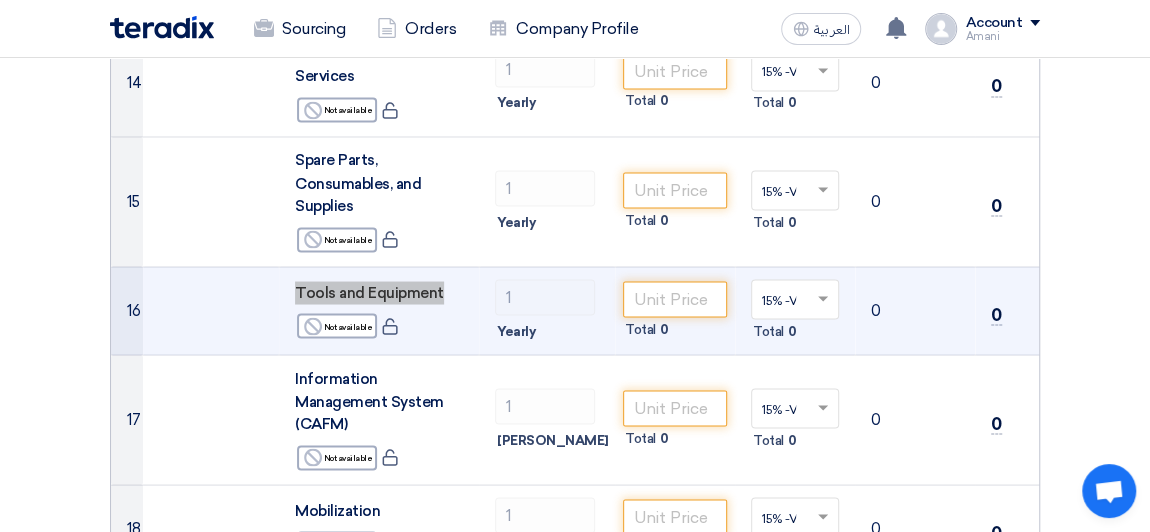 scroll, scrollTop: 1818, scrollLeft: 0, axis: vertical 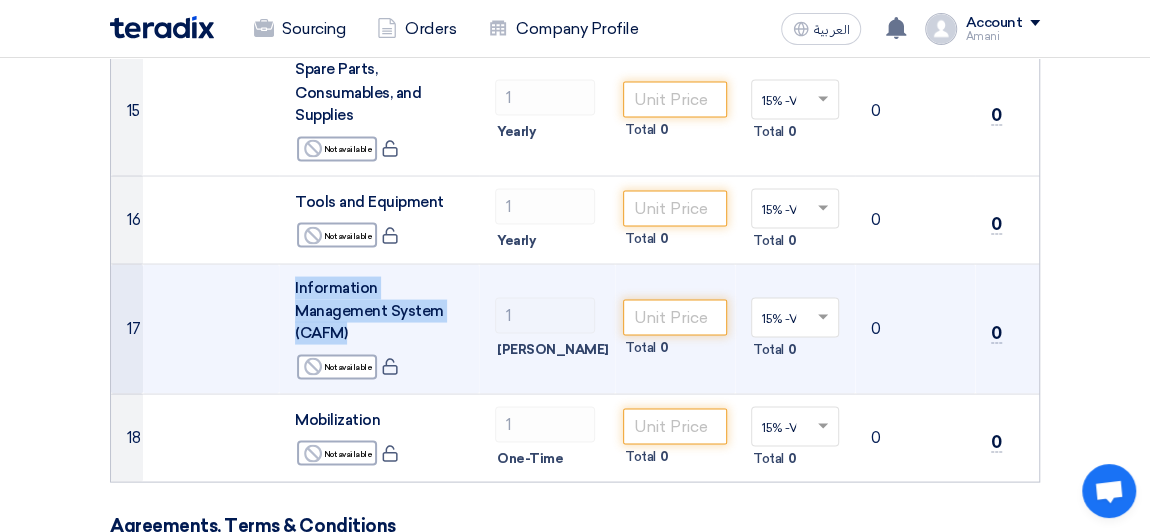 drag, startPoint x: 335, startPoint y: 342, endPoint x: 268, endPoint y: 304, distance: 77.02597 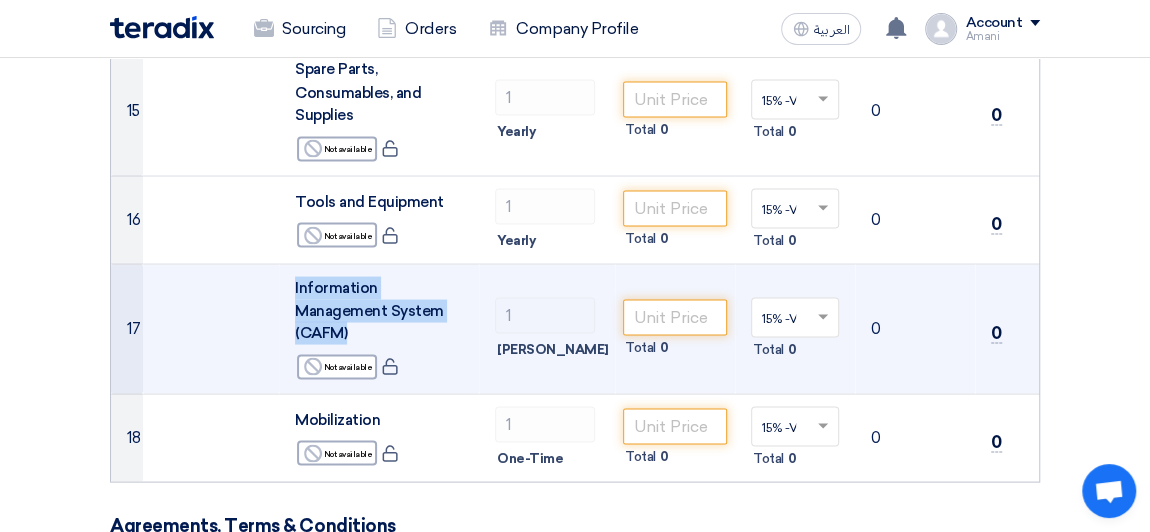 click on "17
Information Management System (CAFM)
Reject
Not available
1" 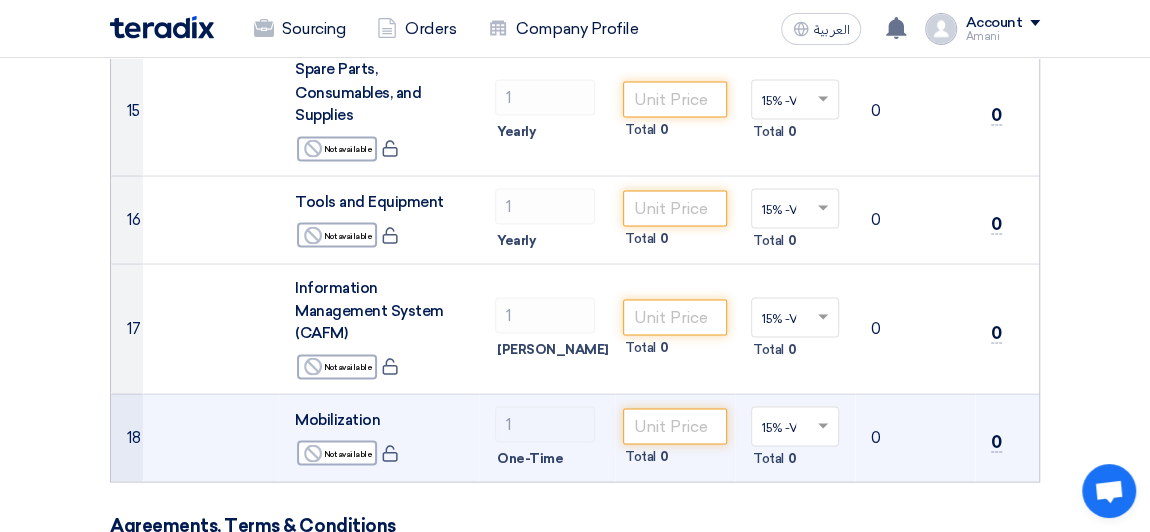 click on "Mobilization" 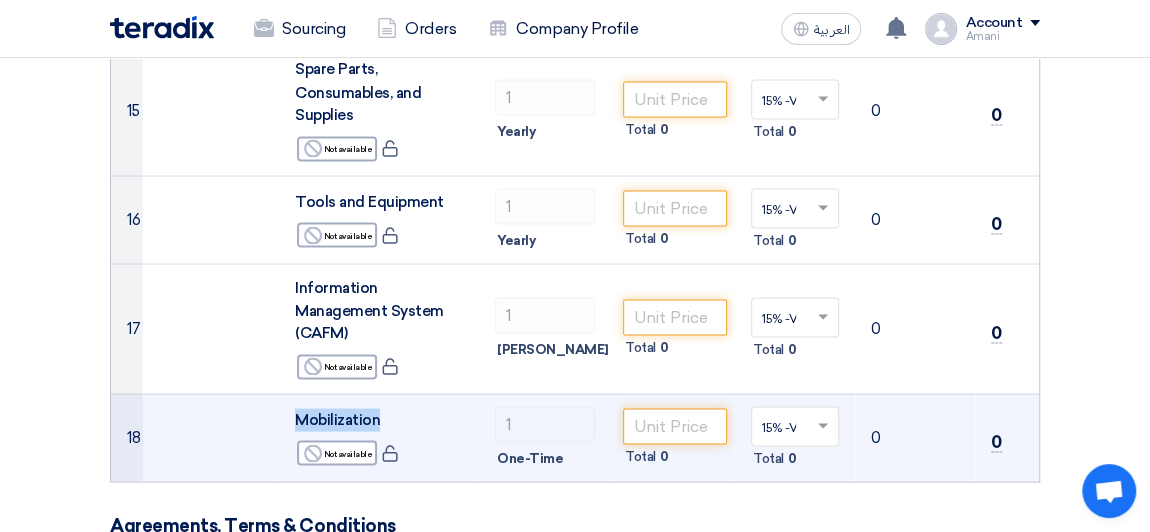 click on "Mobilization" 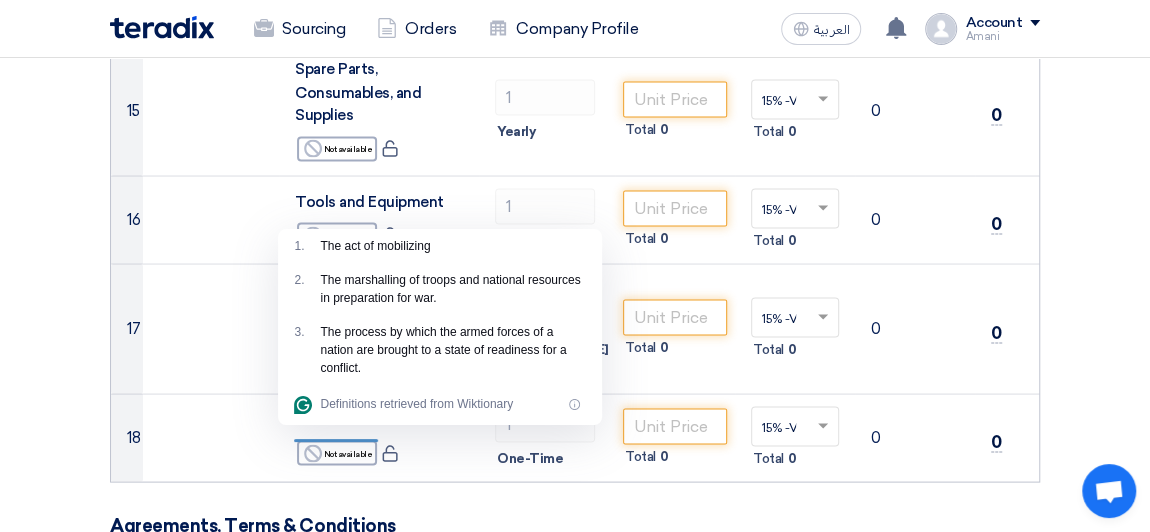 click on "Offer Details
#
Part Number
Item Description
Quantity
Unit Price (SAR)
Taxes
+
'Select taxes...
15% -VAT" 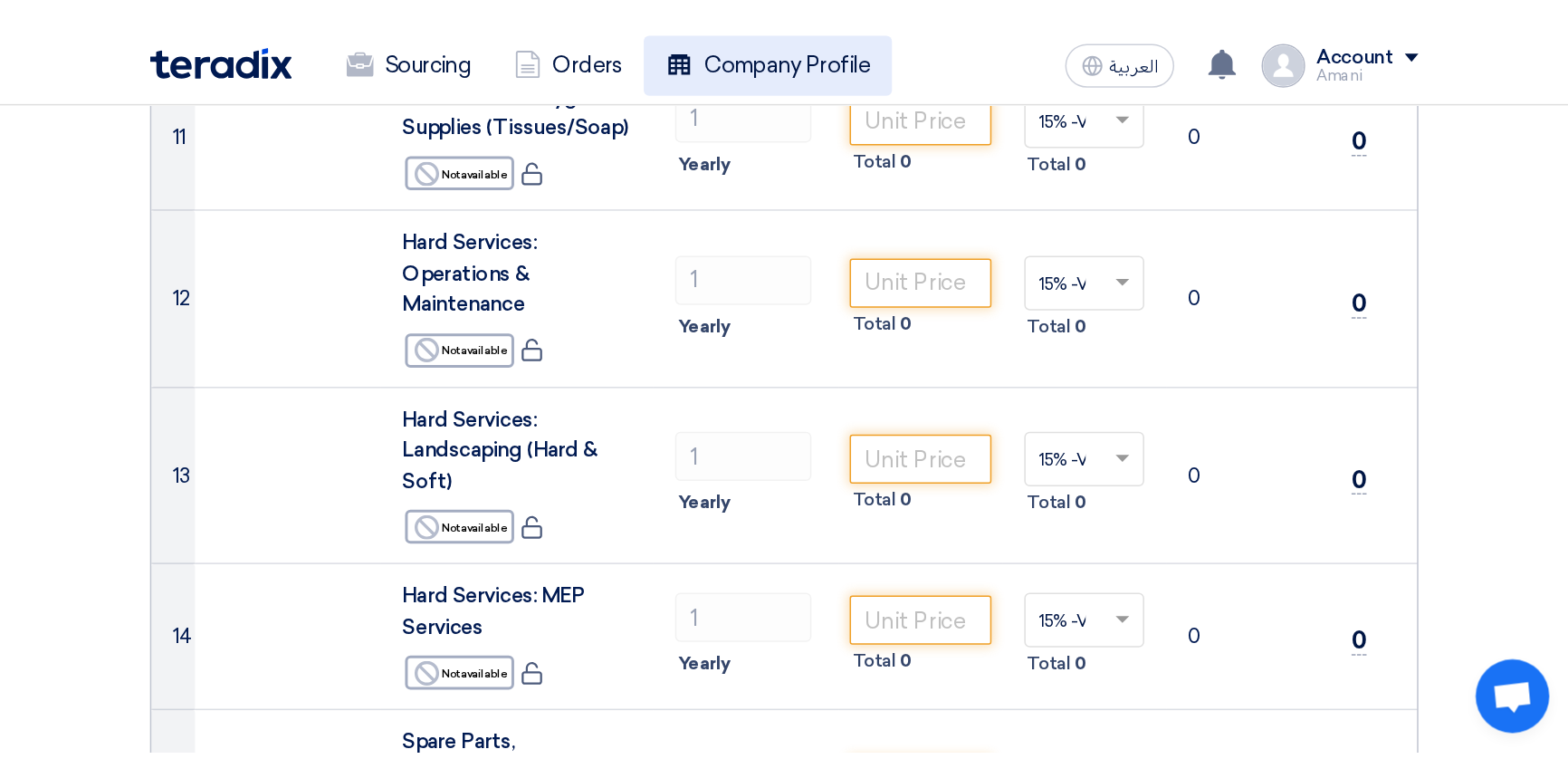 scroll, scrollTop: 1234, scrollLeft: 0, axis: vertical 